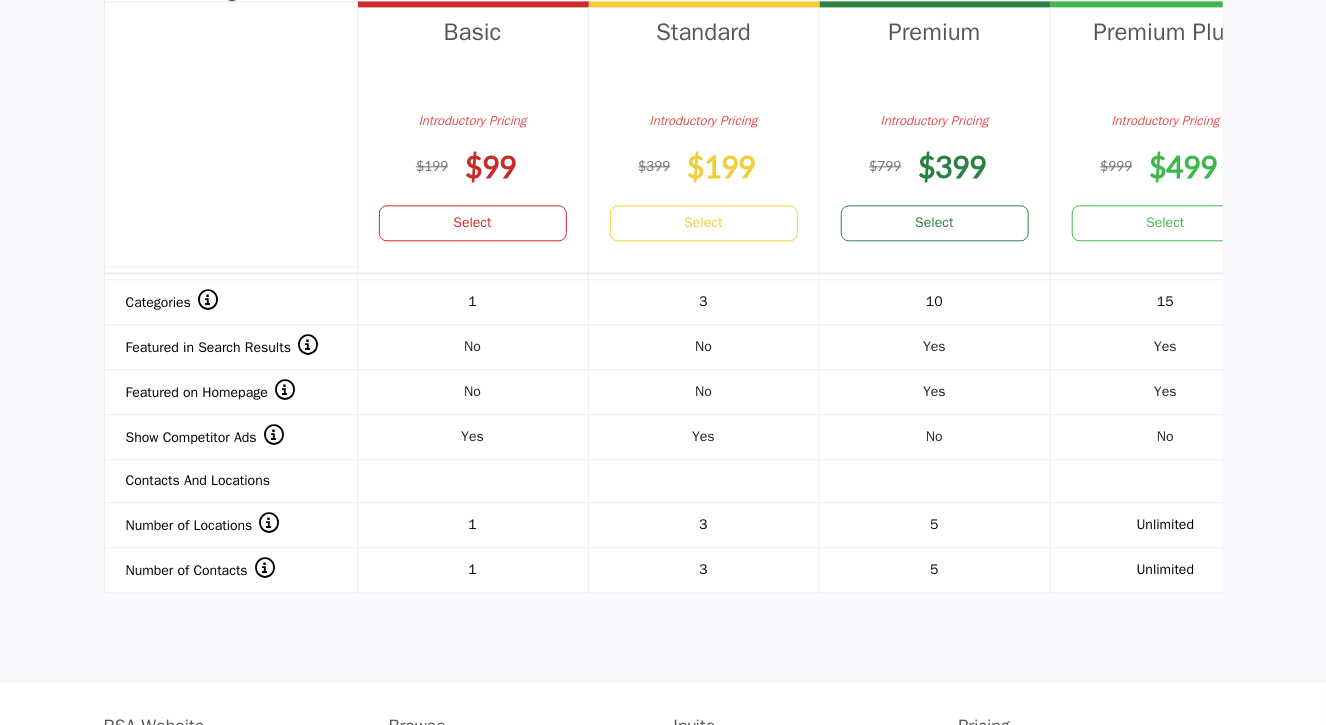 scroll, scrollTop: 2234, scrollLeft: 0, axis: vertical 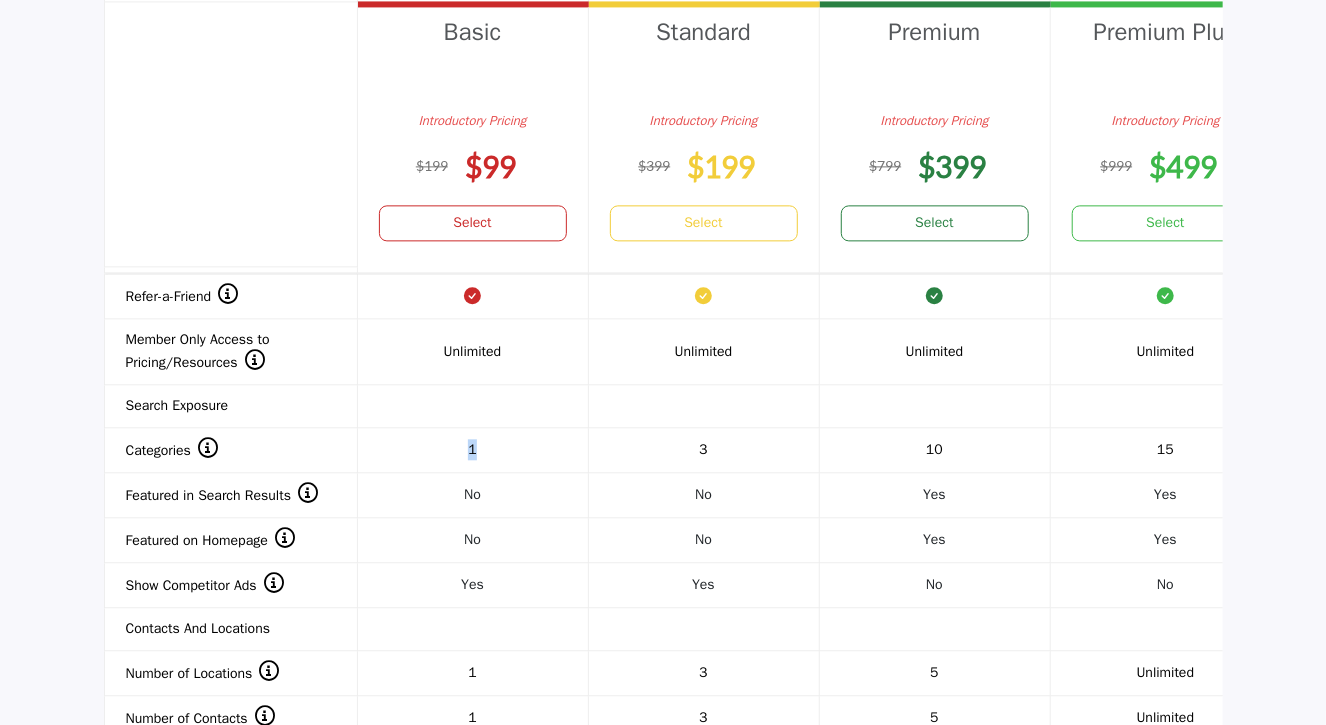 drag, startPoint x: 485, startPoint y: 446, endPoint x: 439, endPoint y: 447, distance: 46.010868 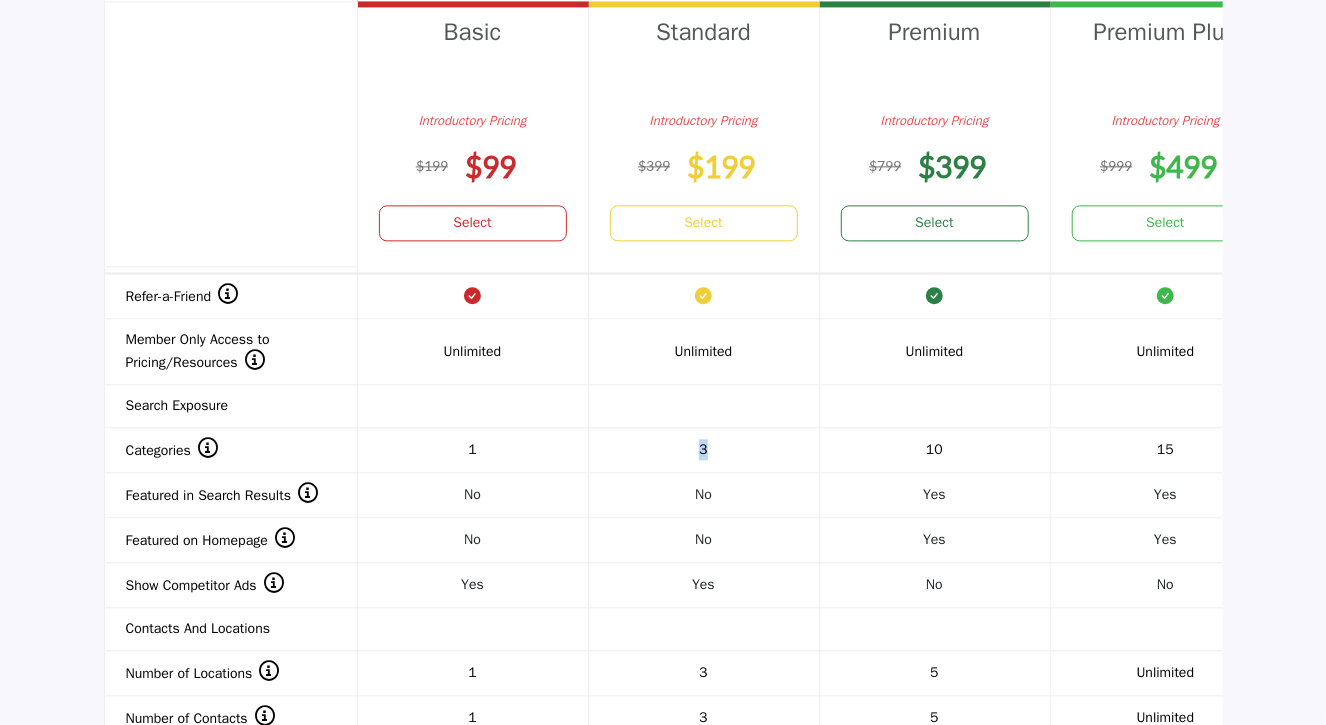drag, startPoint x: 744, startPoint y: 448, endPoint x: 684, endPoint y: 448, distance: 60 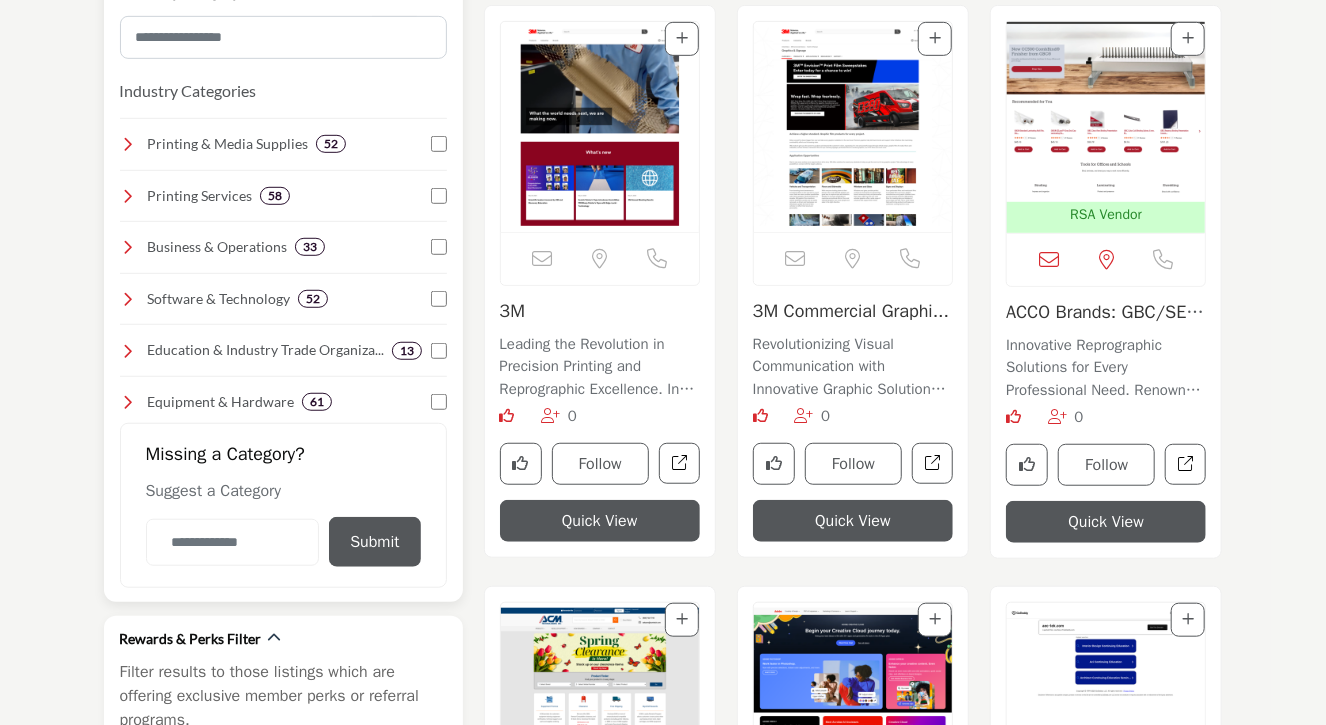 scroll, scrollTop: 508, scrollLeft: 0, axis: vertical 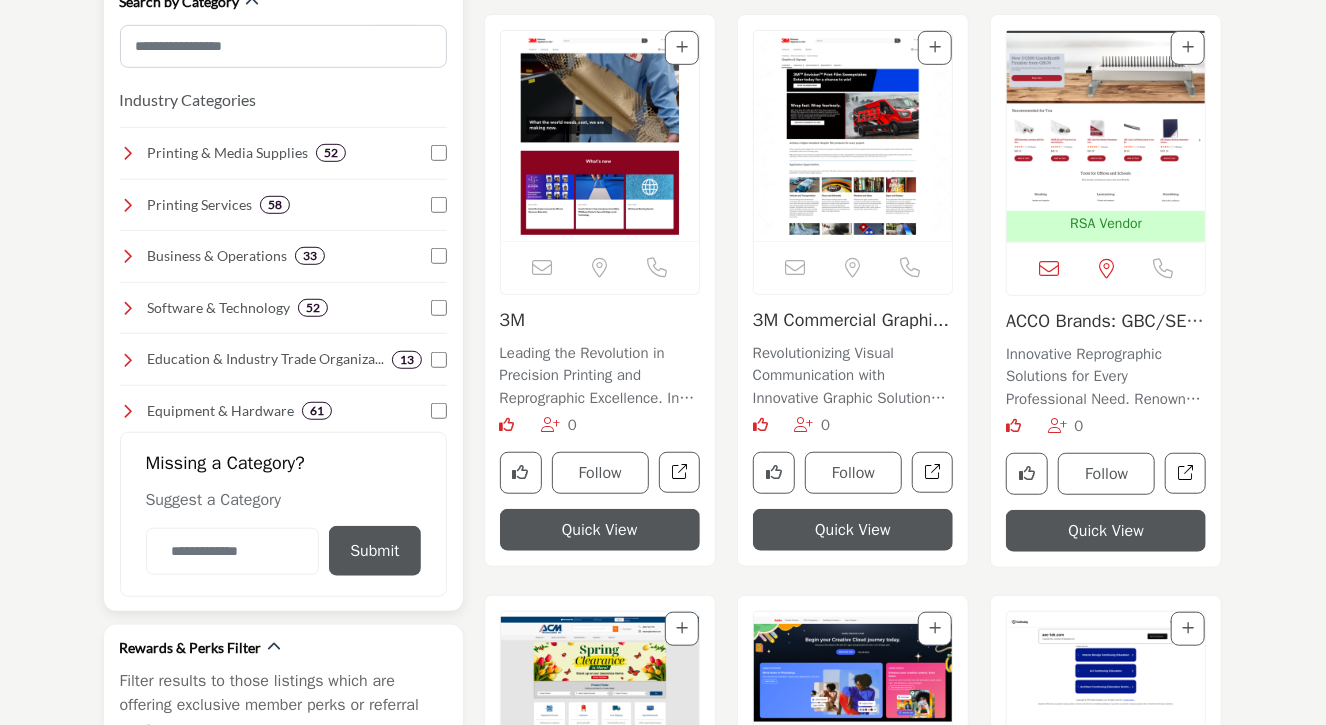click at bounding box center [128, 205] 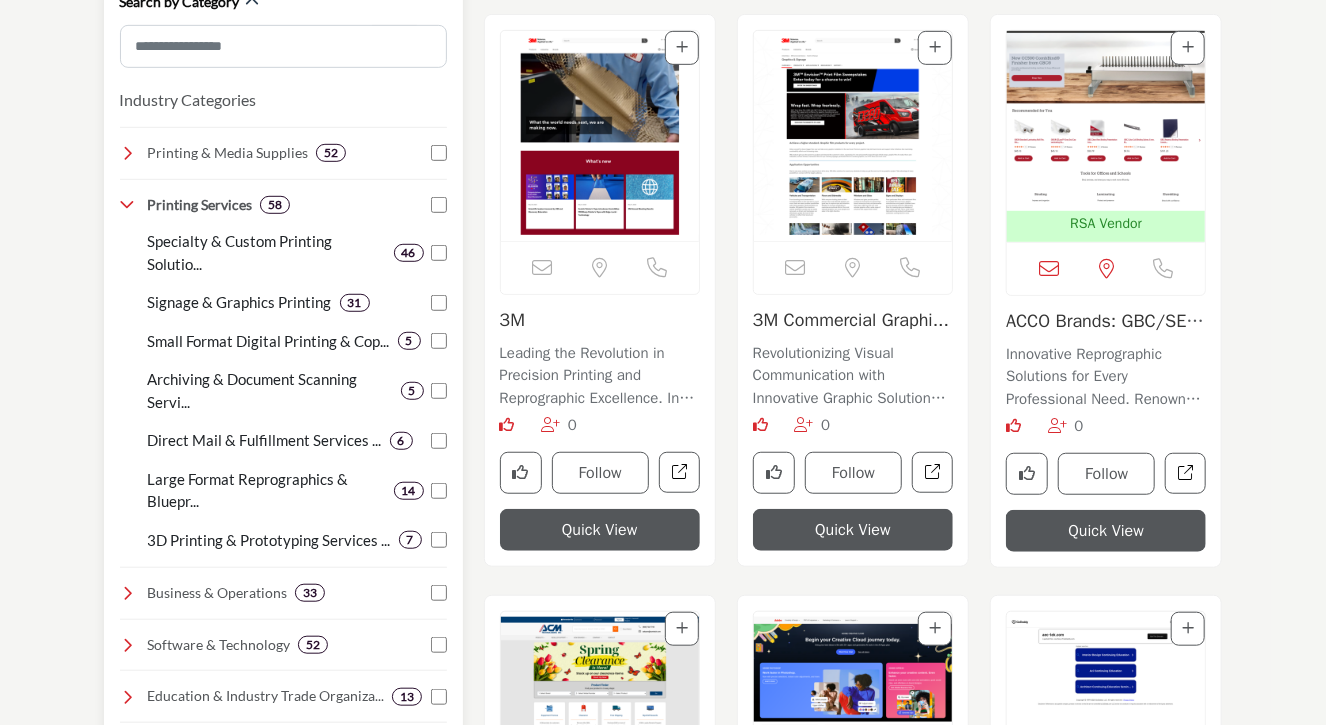 click at bounding box center [128, 153] 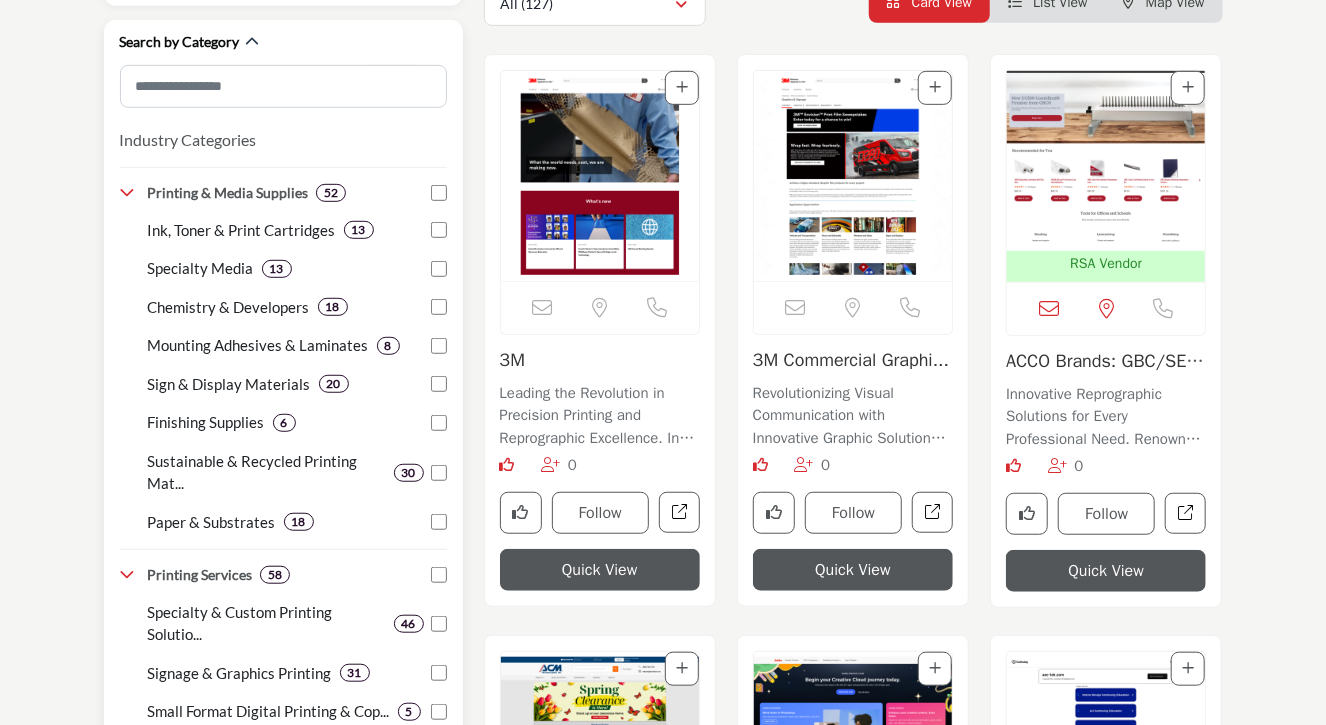 scroll, scrollTop: 450, scrollLeft: 0, axis: vertical 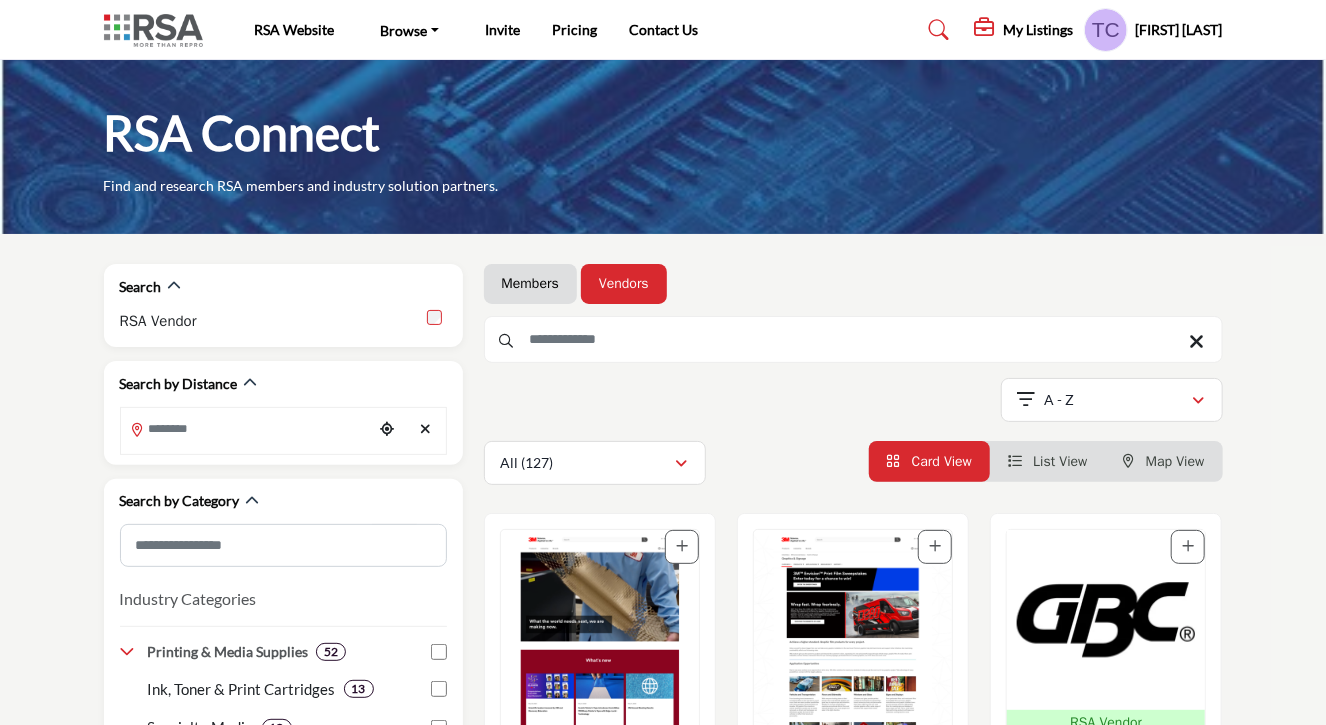 click on "Members" at bounding box center [530, 284] 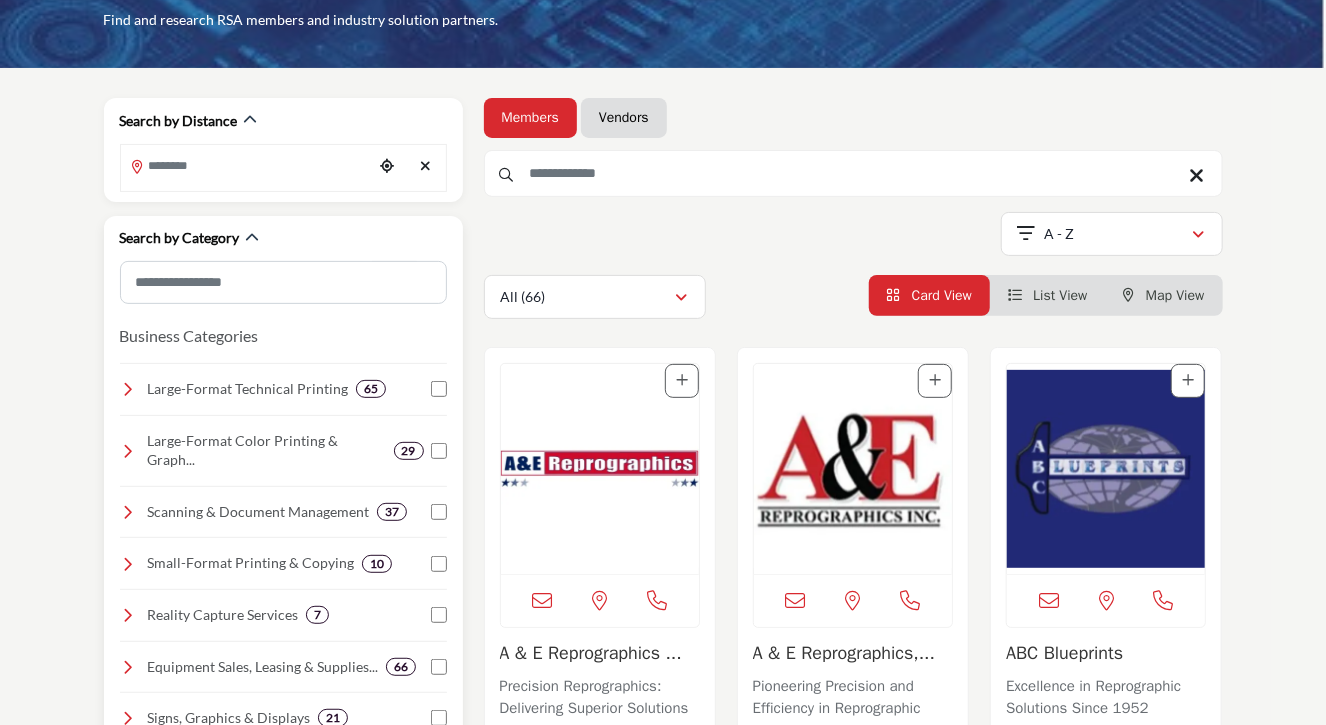 scroll, scrollTop: 181, scrollLeft: 0, axis: vertical 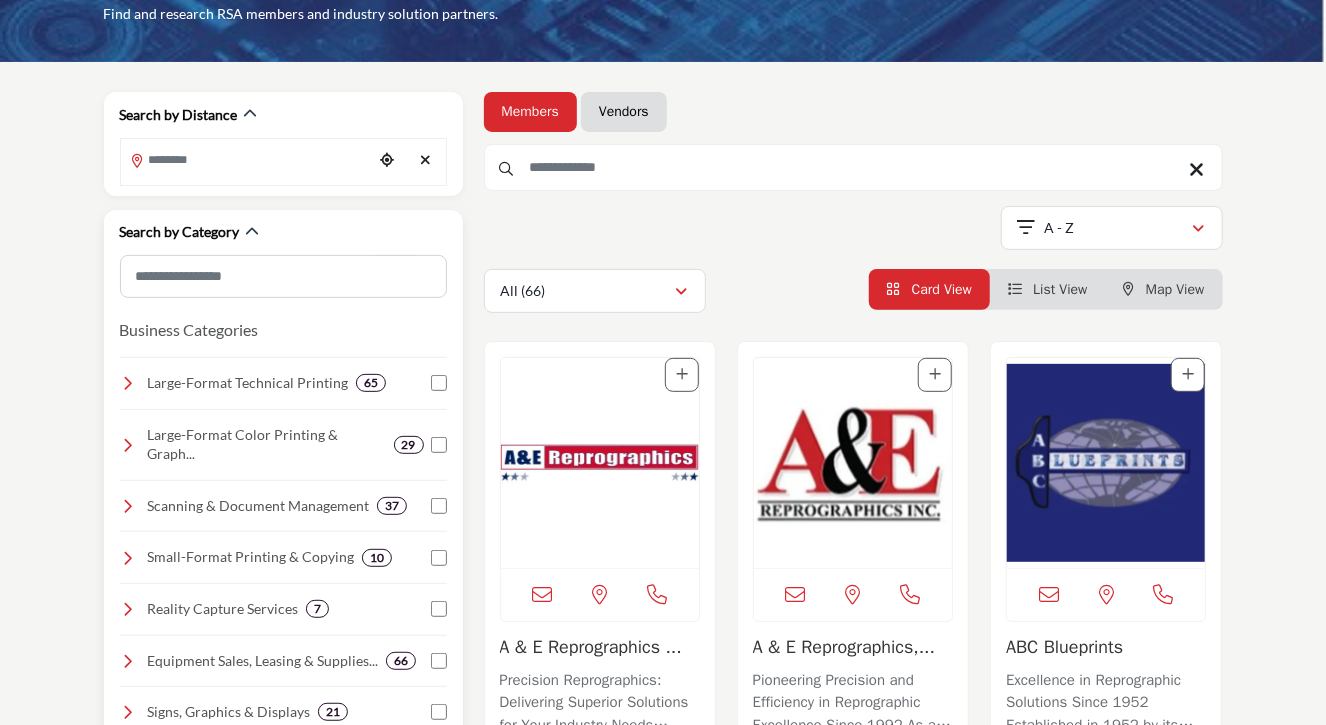 click at bounding box center [128, 383] 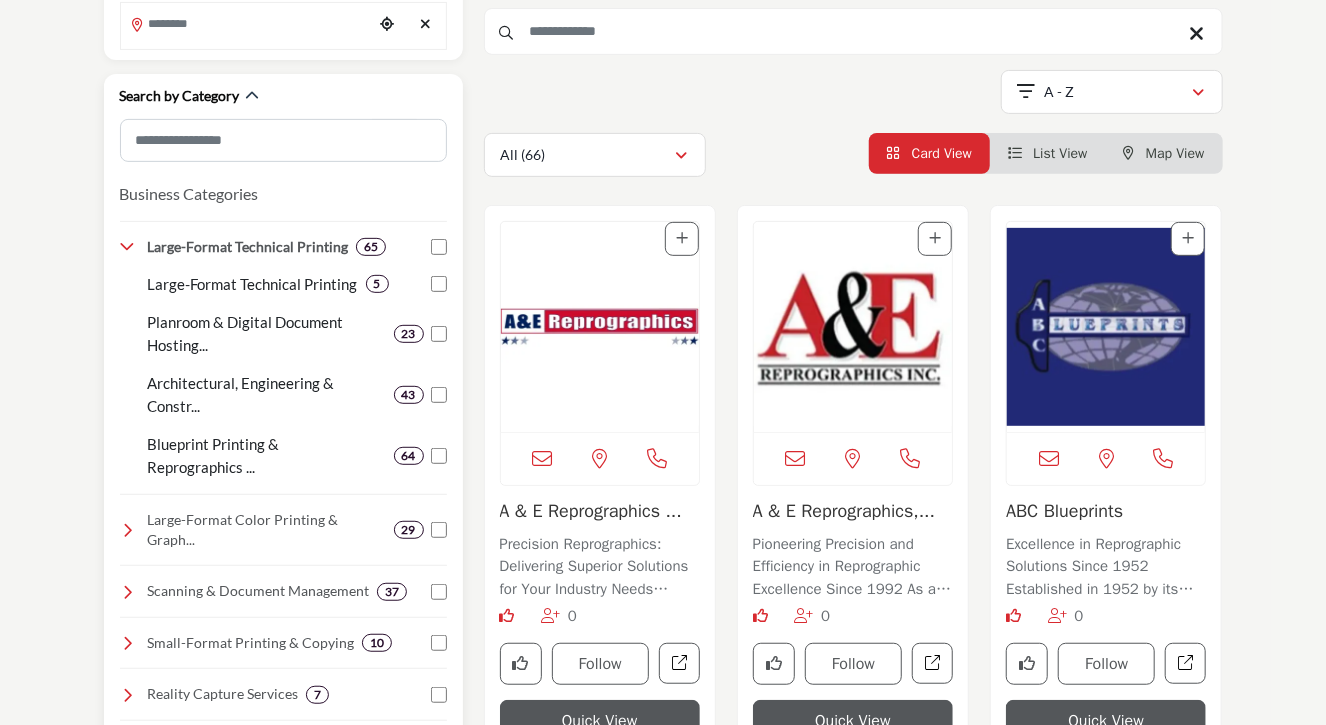 scroll, scrollTop: 320, scrollLeft: 0, axis: vertical 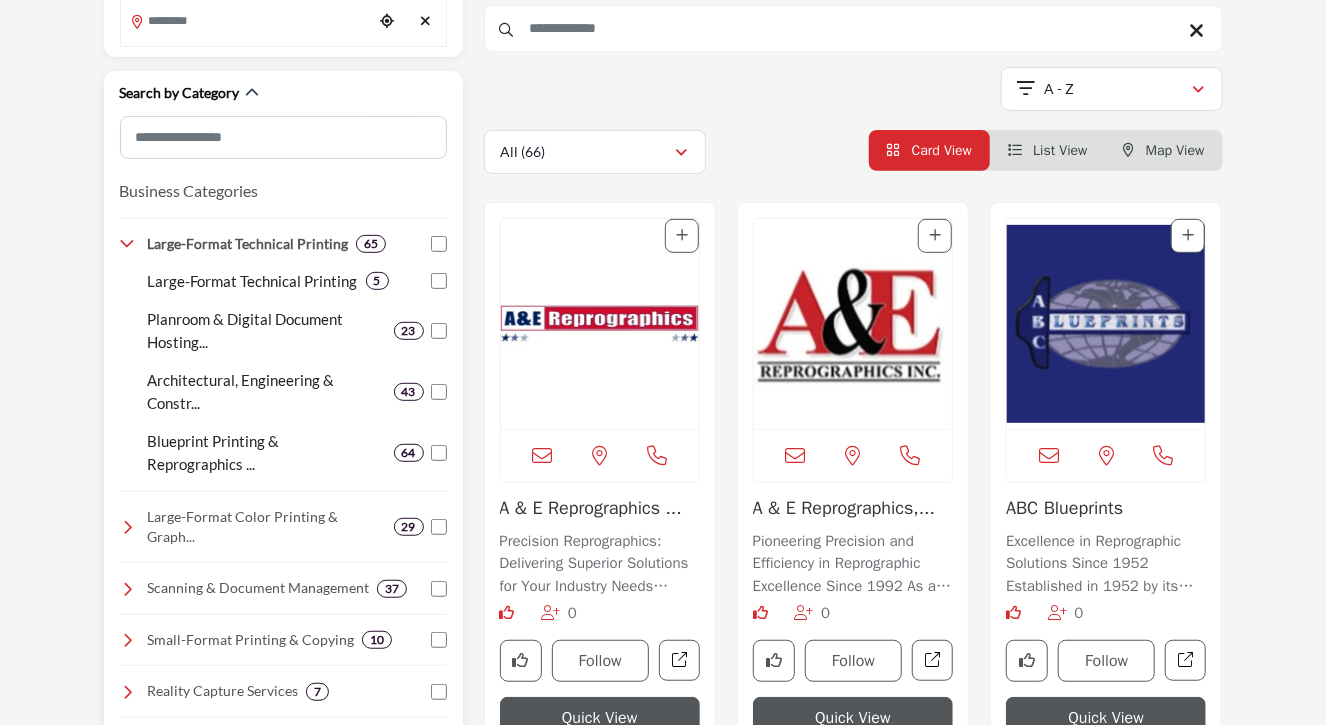 click at bounding box center [128, 527] 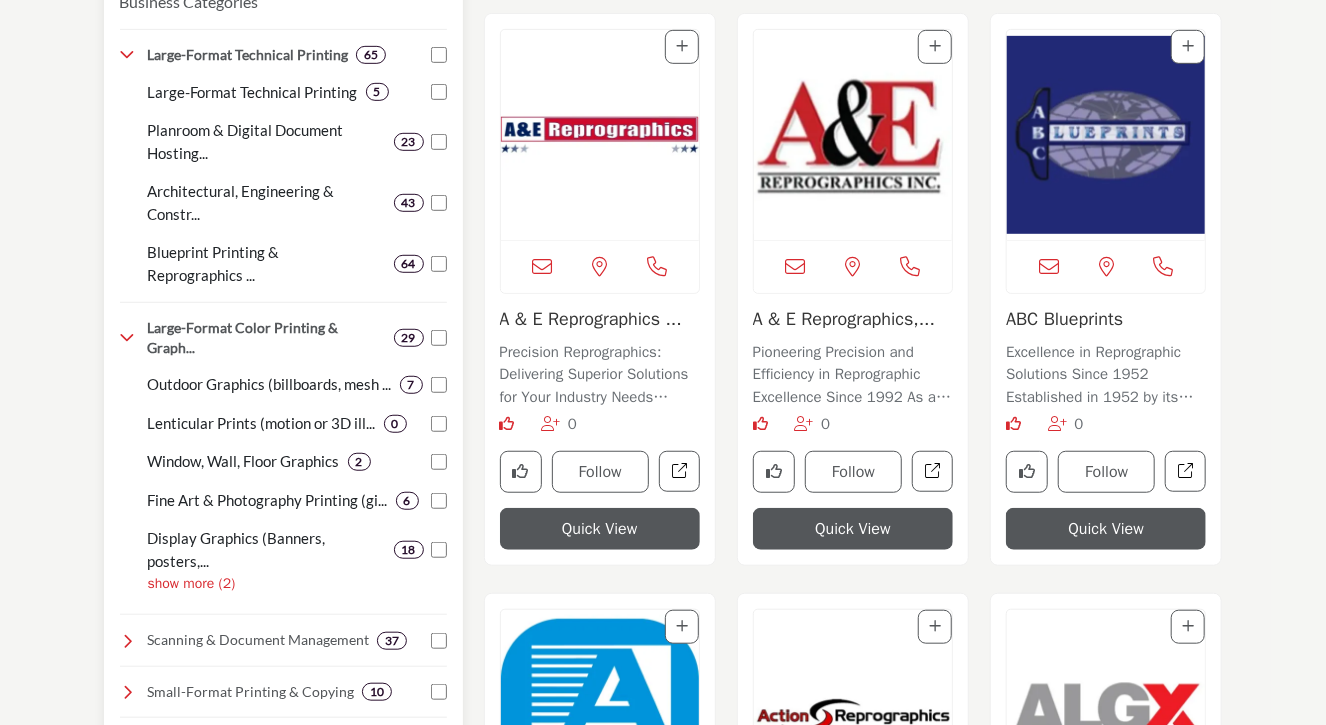 scroll, scrollTop: 510, scrollLeft: 0, axis: vertical 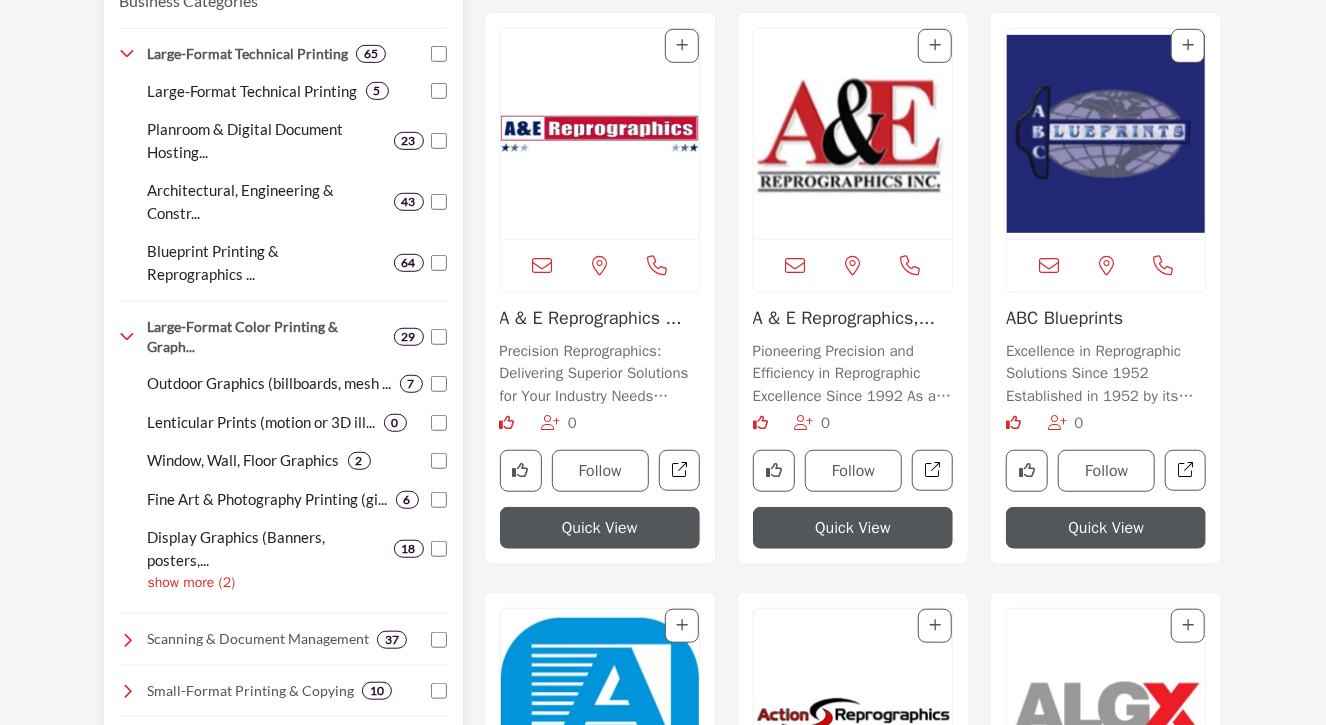 click on "show more (2)" at bounding box center [297, 582] 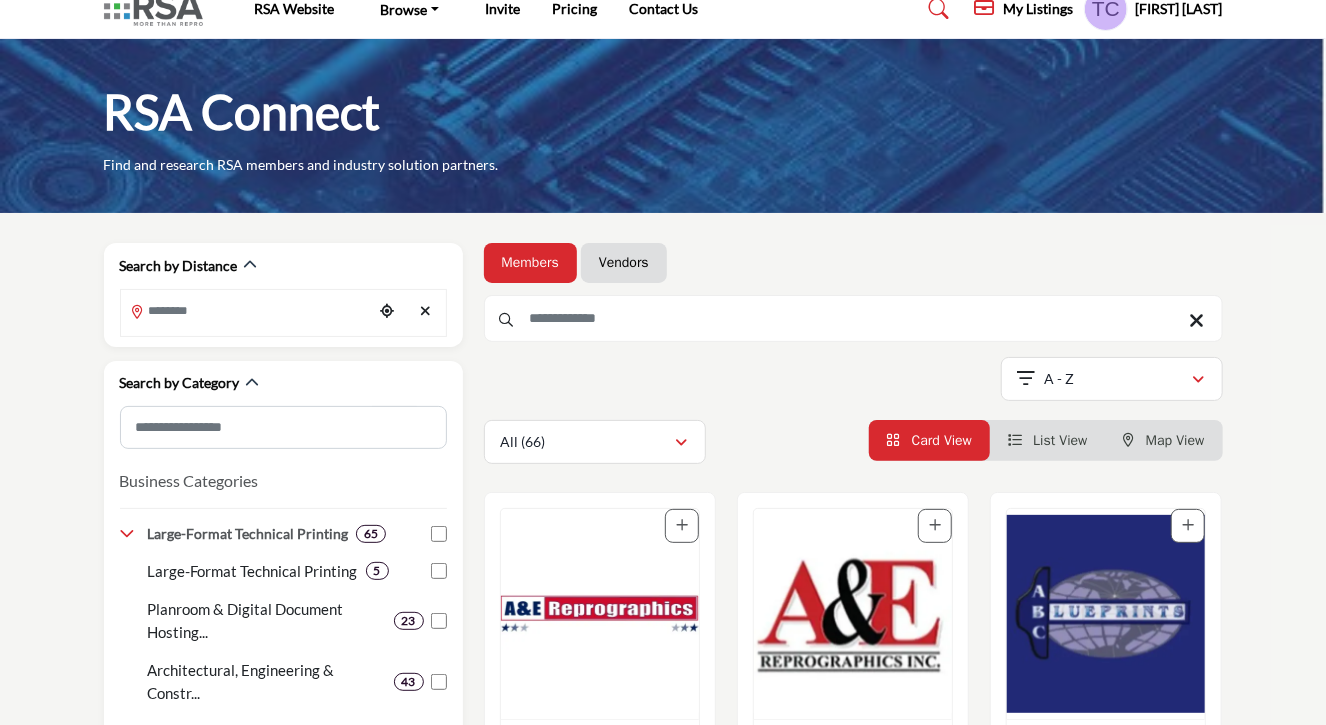 scroll, scrollTop: 0, scrollLeft: 0, axis: both 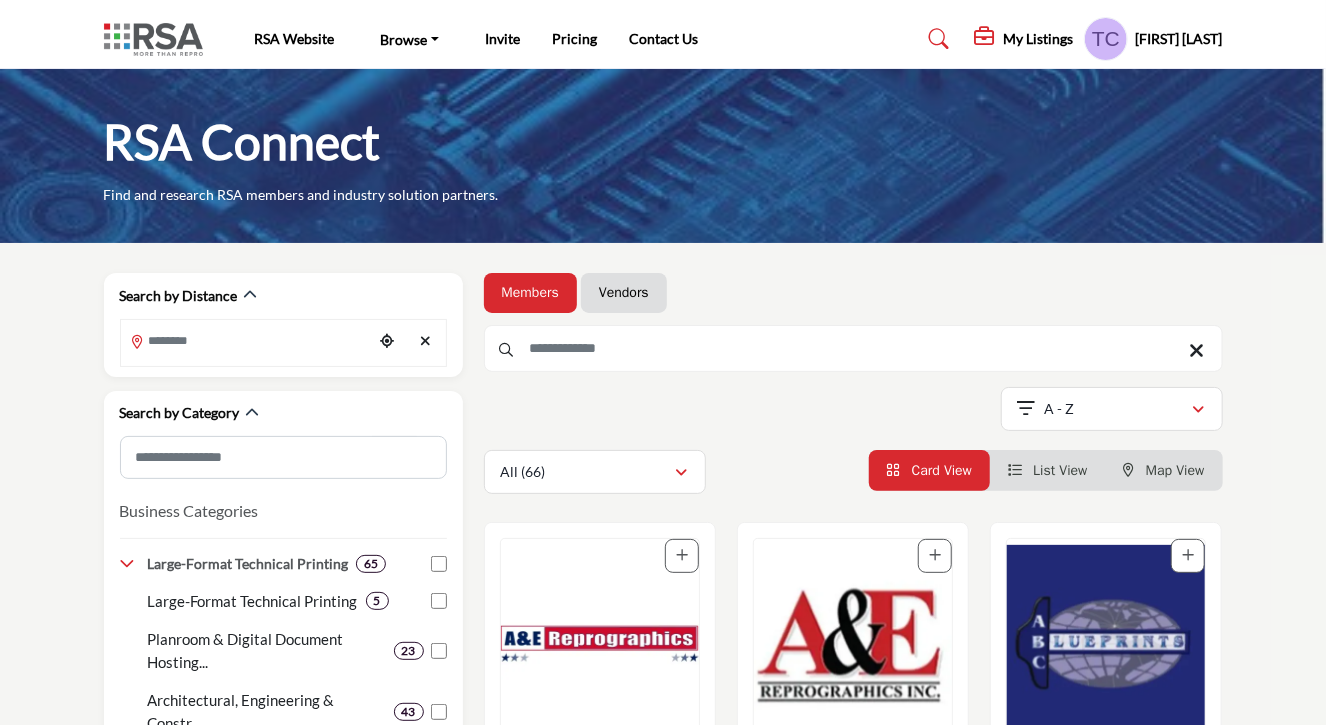click at bounding box center [600, 644] 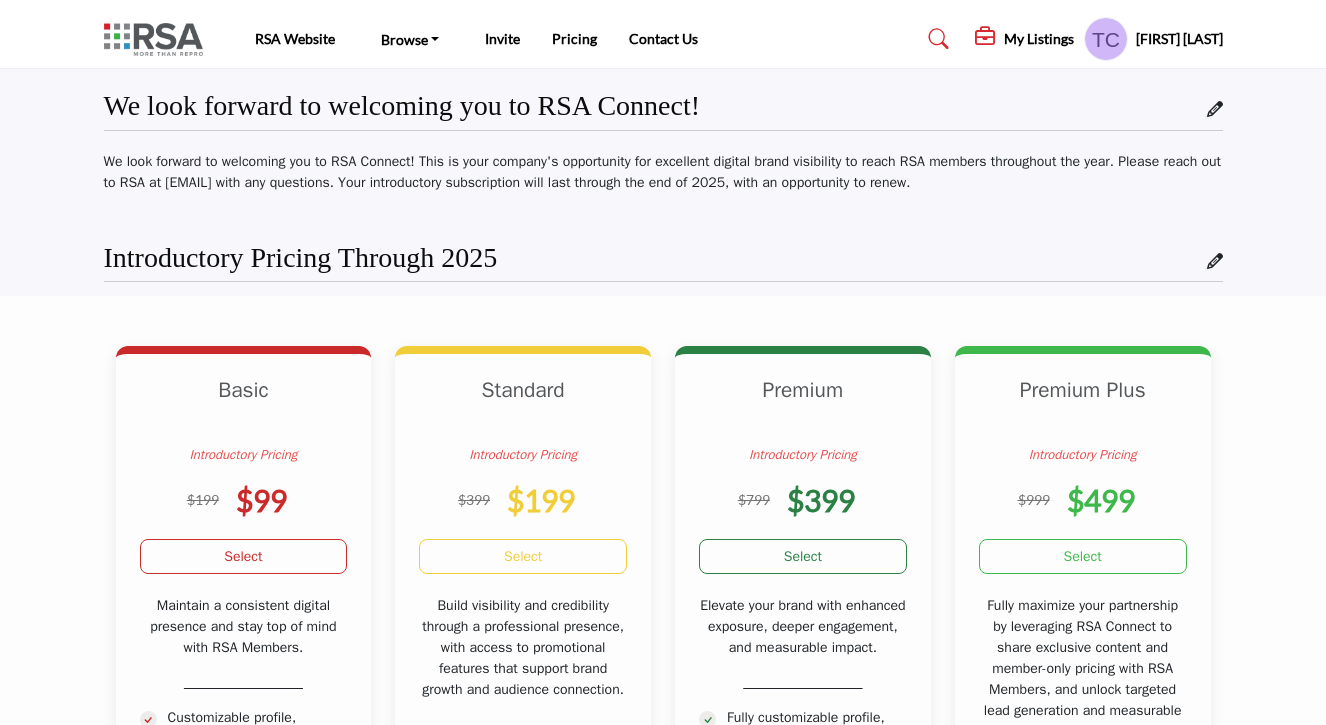 scroll, scrollTop: 2085, scrollLeft: 0, axis: vertical 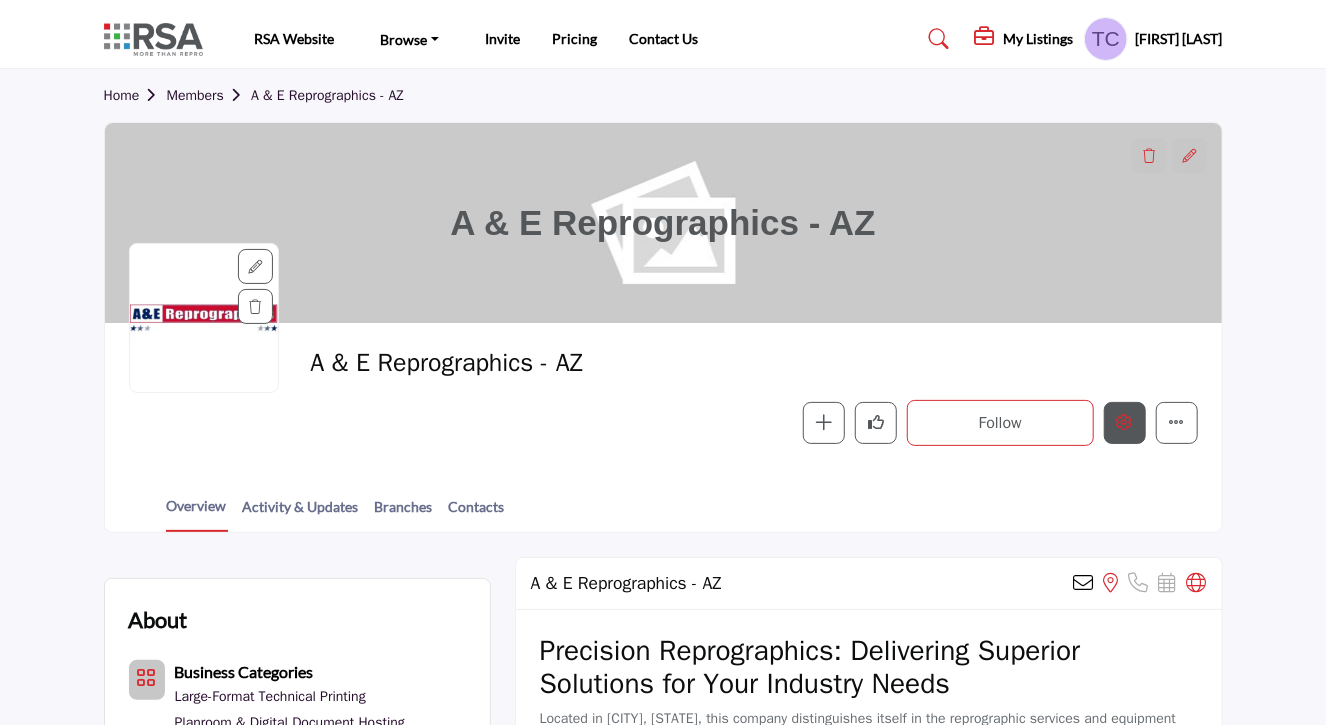 click at bounding box center [1125, 422] 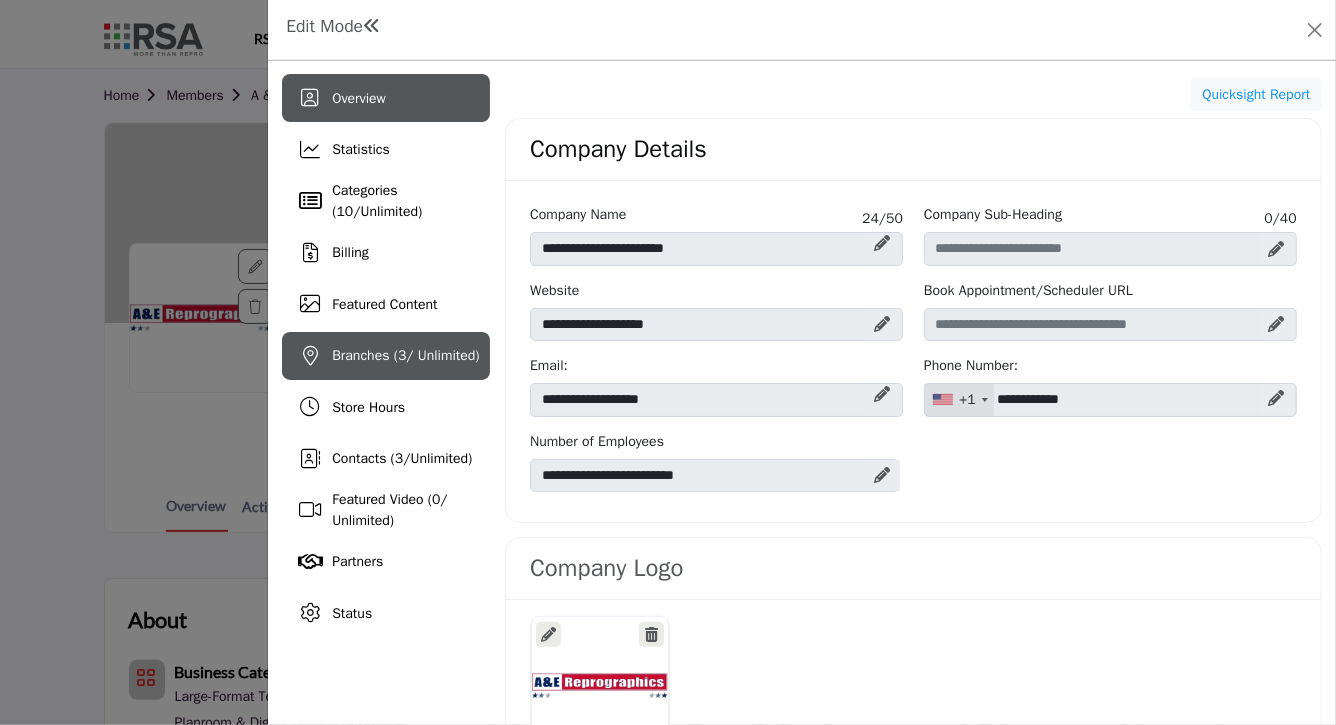 click on "Branches ( 3   / Unlimited)" at bounding box center (405, 355) 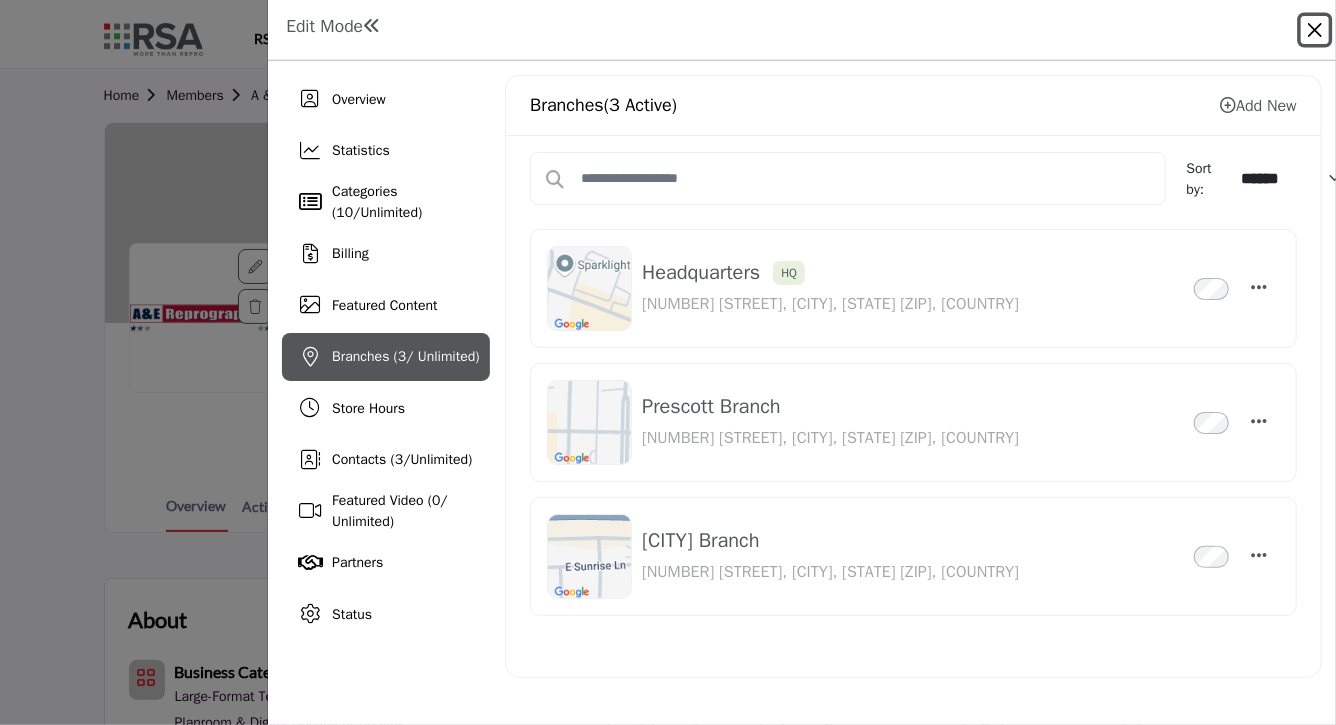 click at bounding box center (1315, 30) 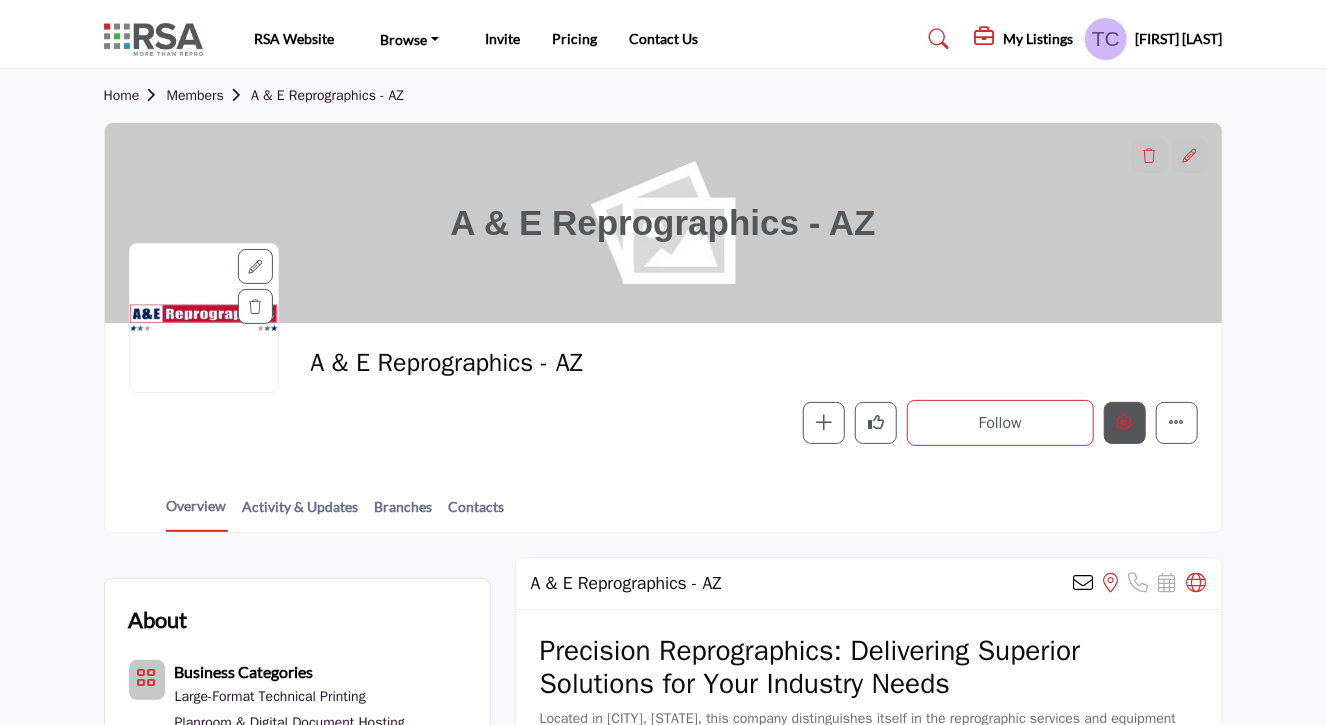 click at bounding box center (1125, 423) 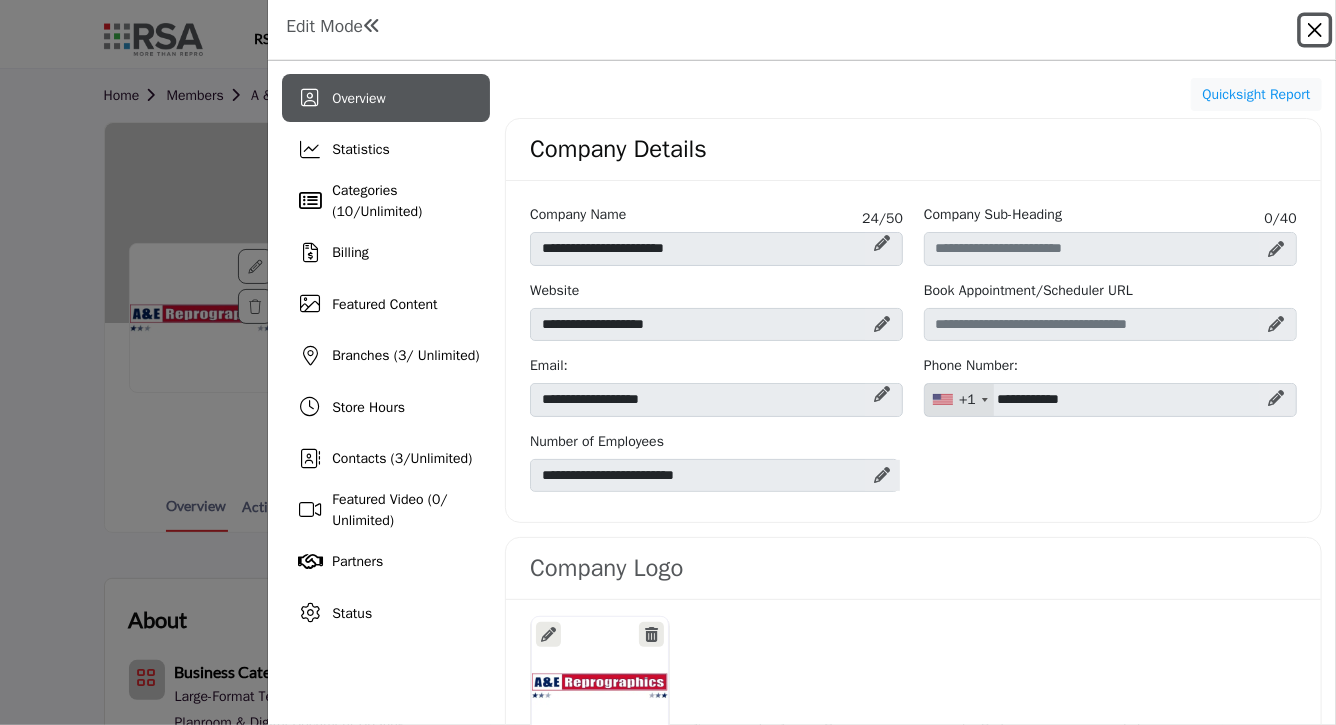 click at bounding box center (1315, 30) 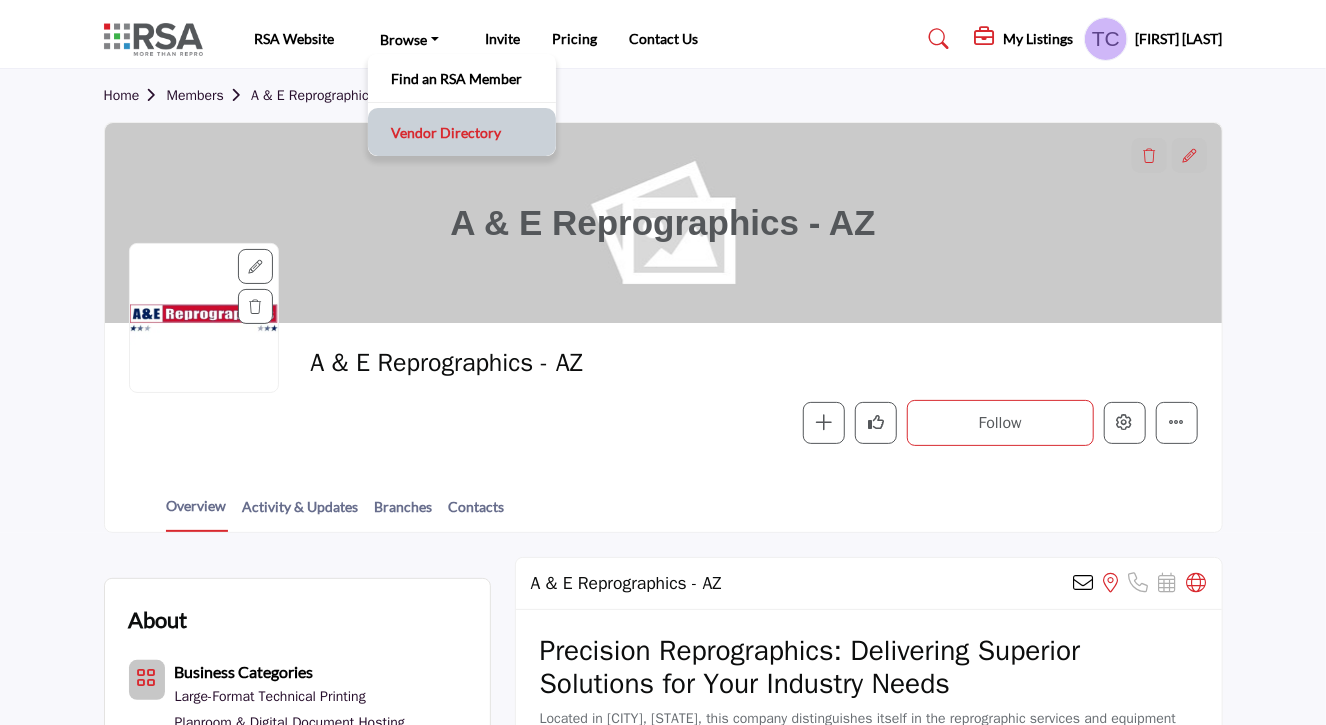 click on "Vendor Directory" at bounding box center (462, 132) 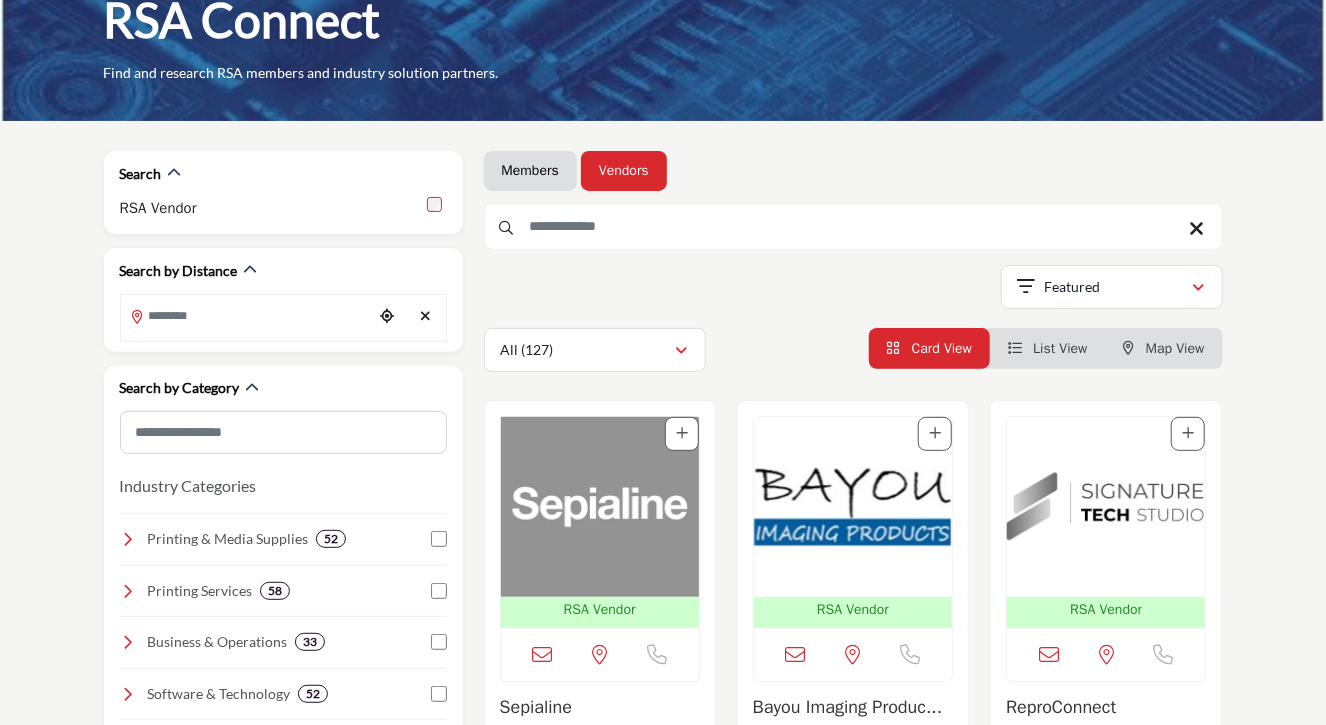 scroll, scrollTop: 192, scrollLeft: 0, axis: vertical 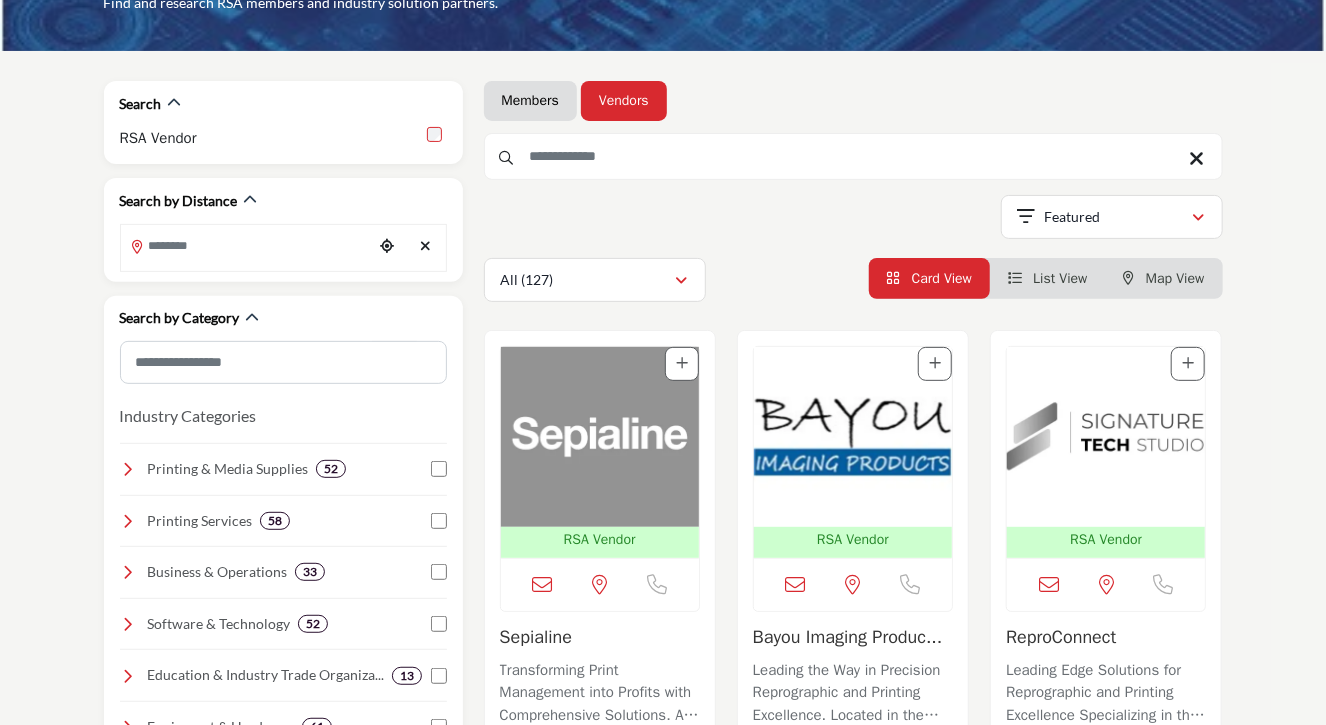click at bounding box center (853, 437) 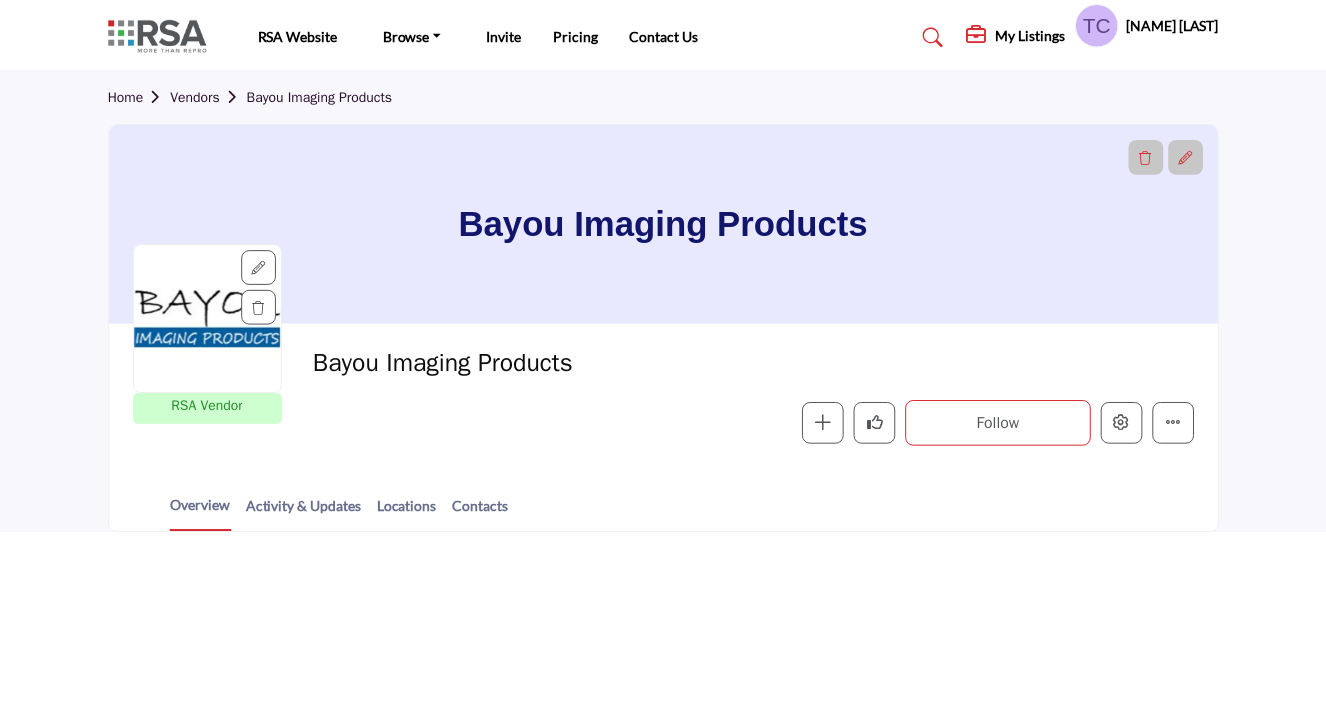 scroll, scrollTop: 0, scrollLeft: 0, axis: both 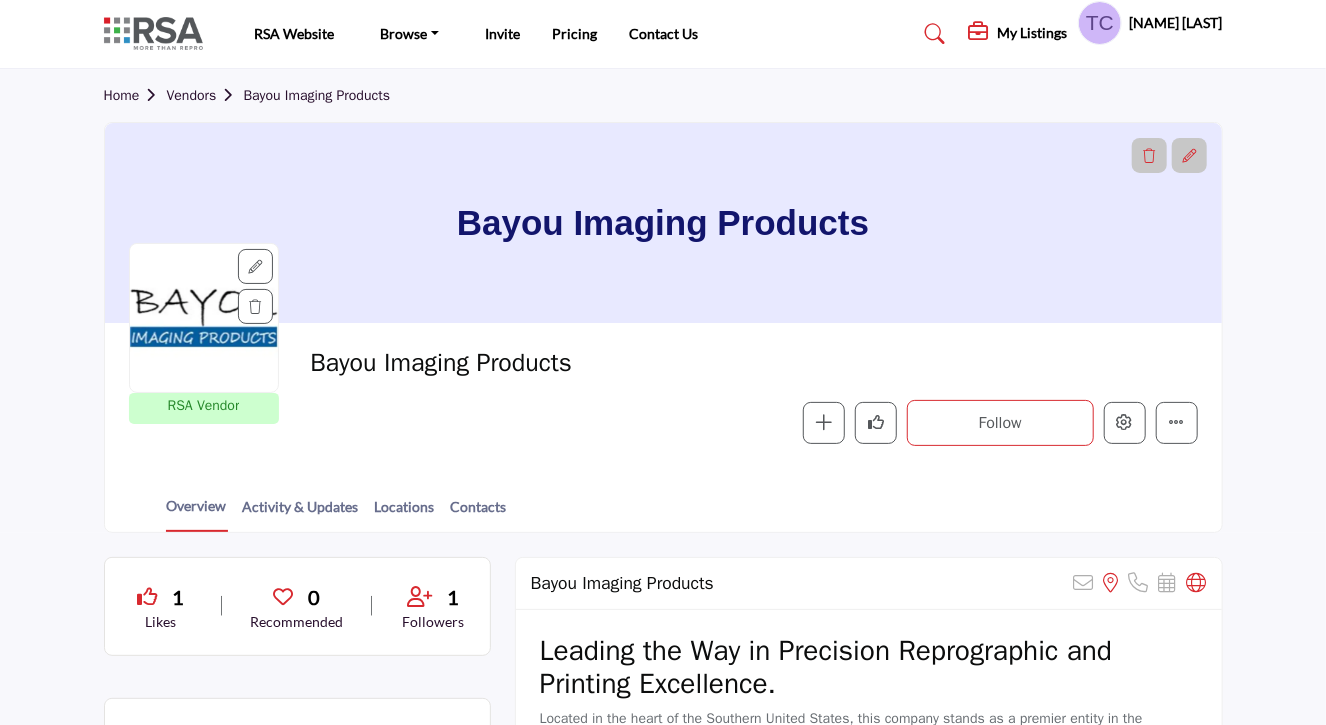click at bounding box center (0, 0) 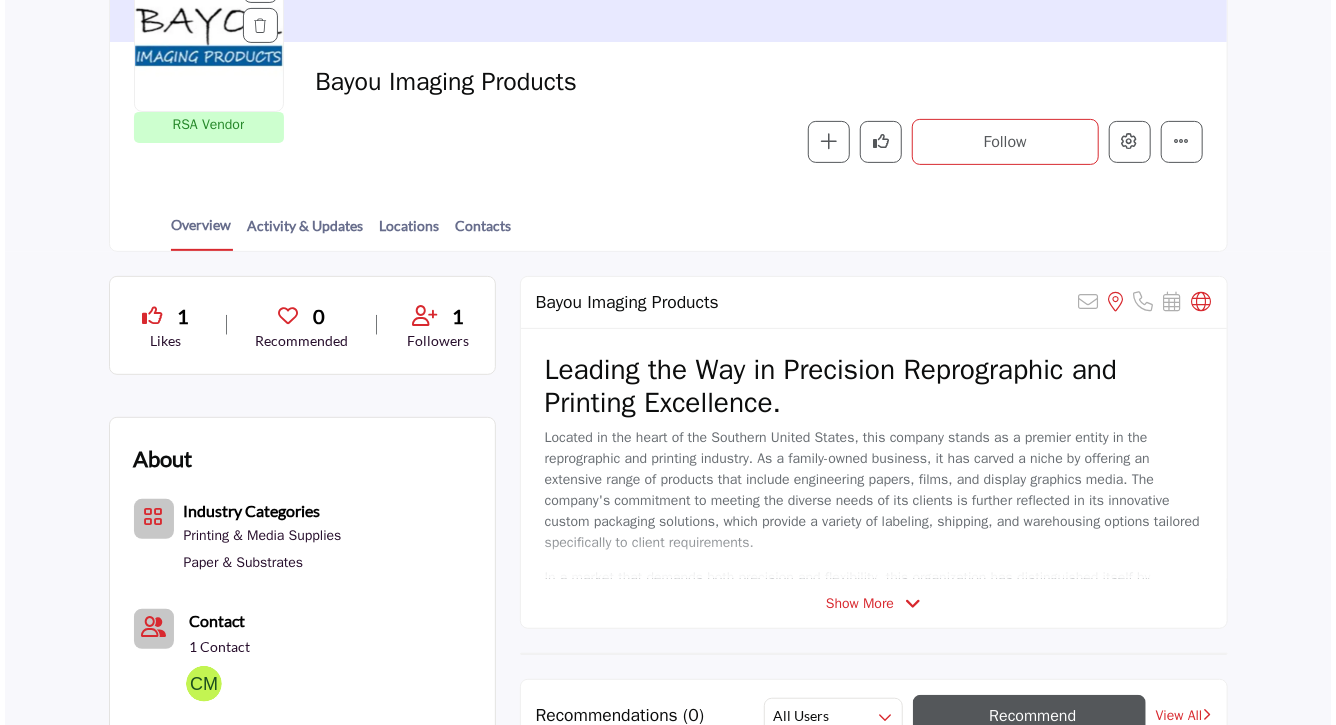 scroll, scrollTop: 246, scrollLeft: 0, axis: vertical 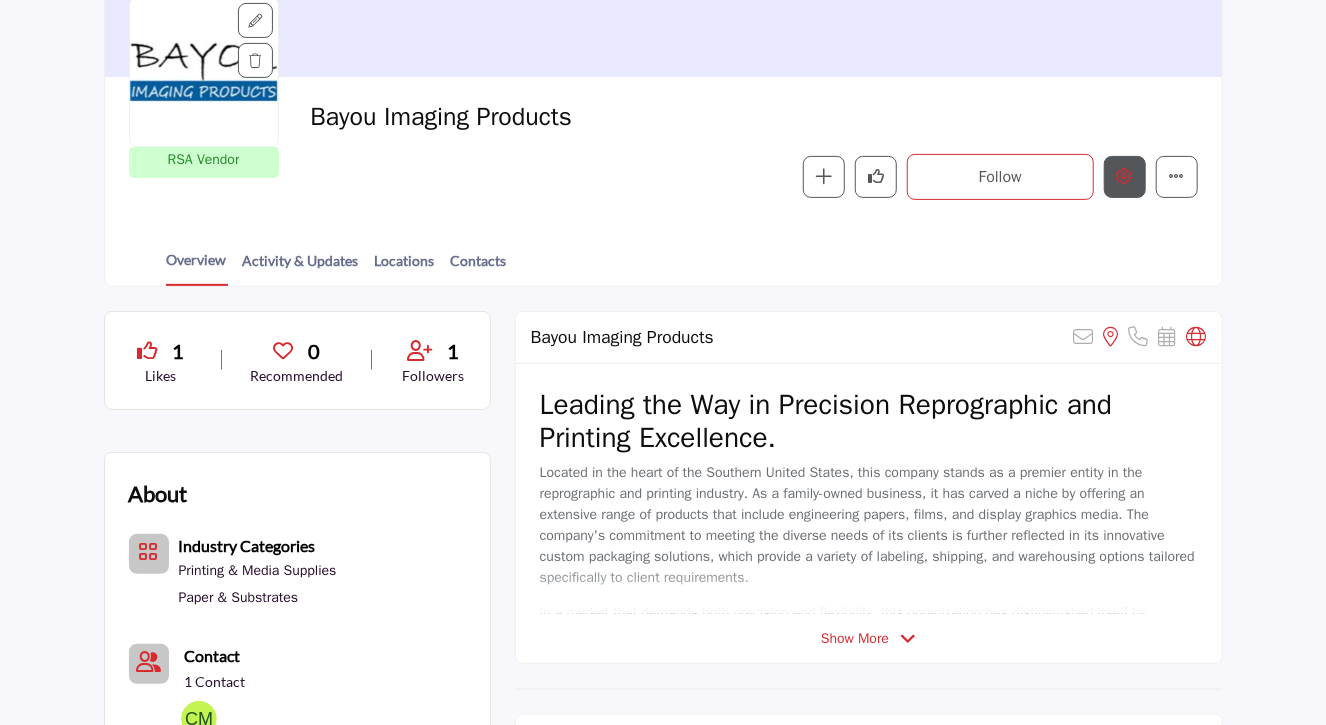 click at bounding box center [1125, 177] 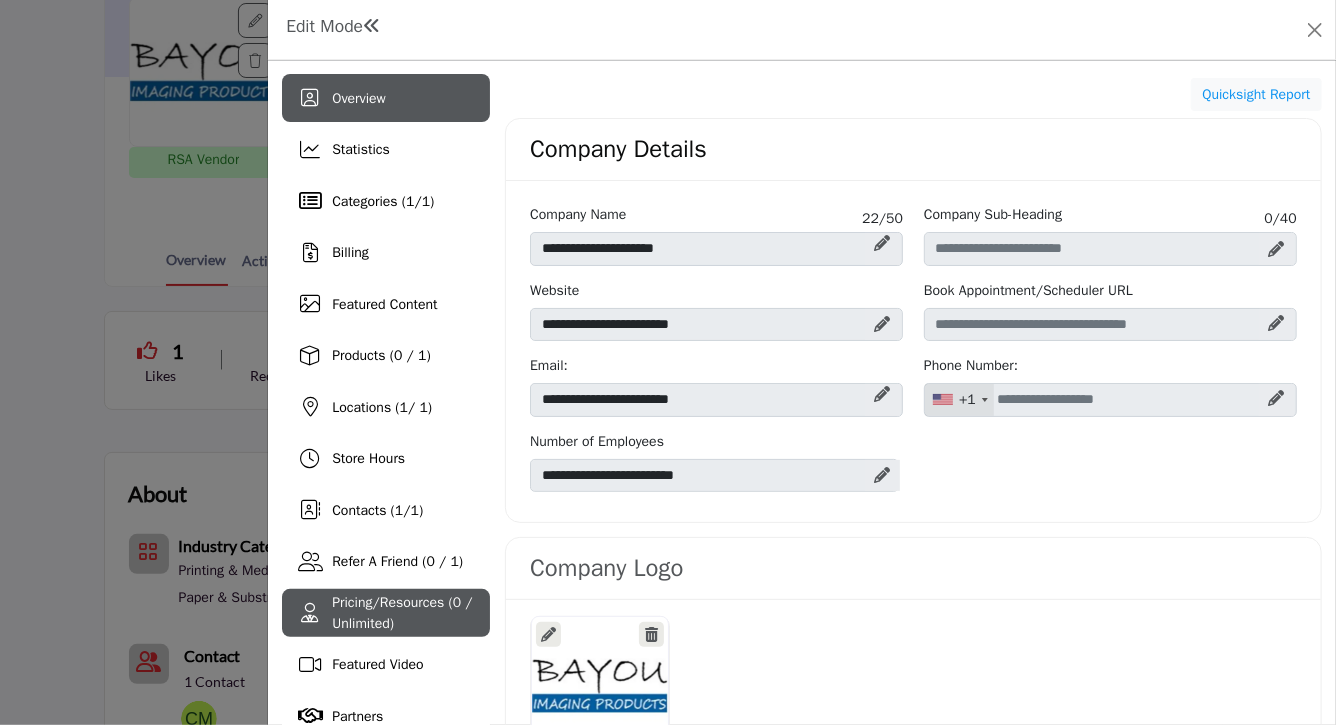 click on "Pricing/Resources (0 / Unlimited)" at bounding box center (402, 613) 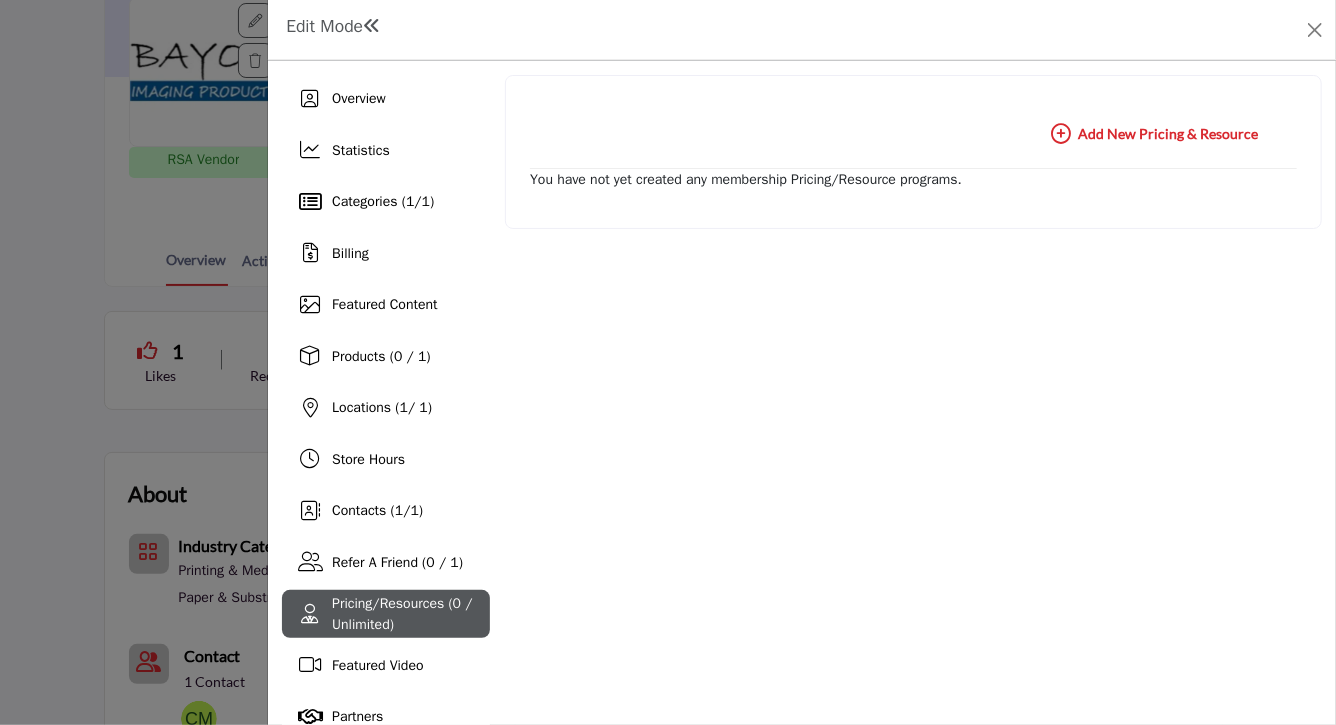 click on "Add New  Add New Pricing & Resource" at bounding box center [1154, 134] 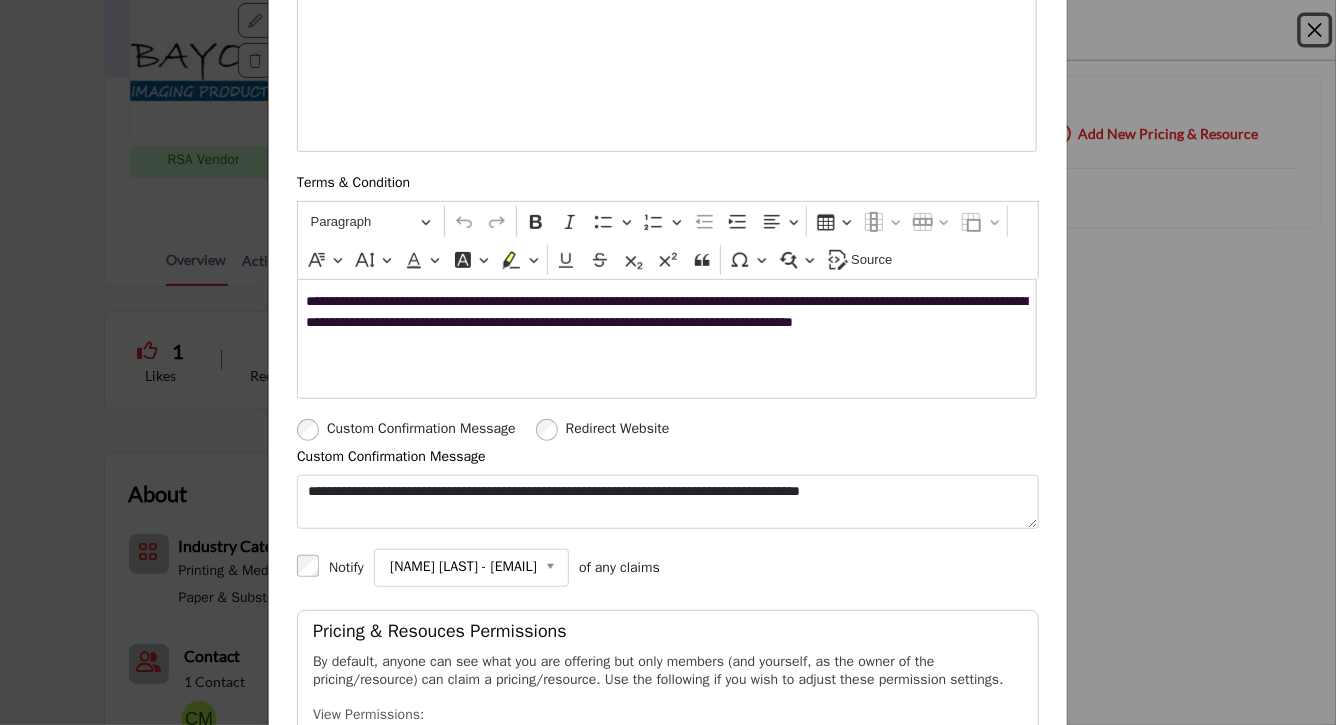 scroll, scrollTop: 433, scrollLeft: 0, axis: vertical 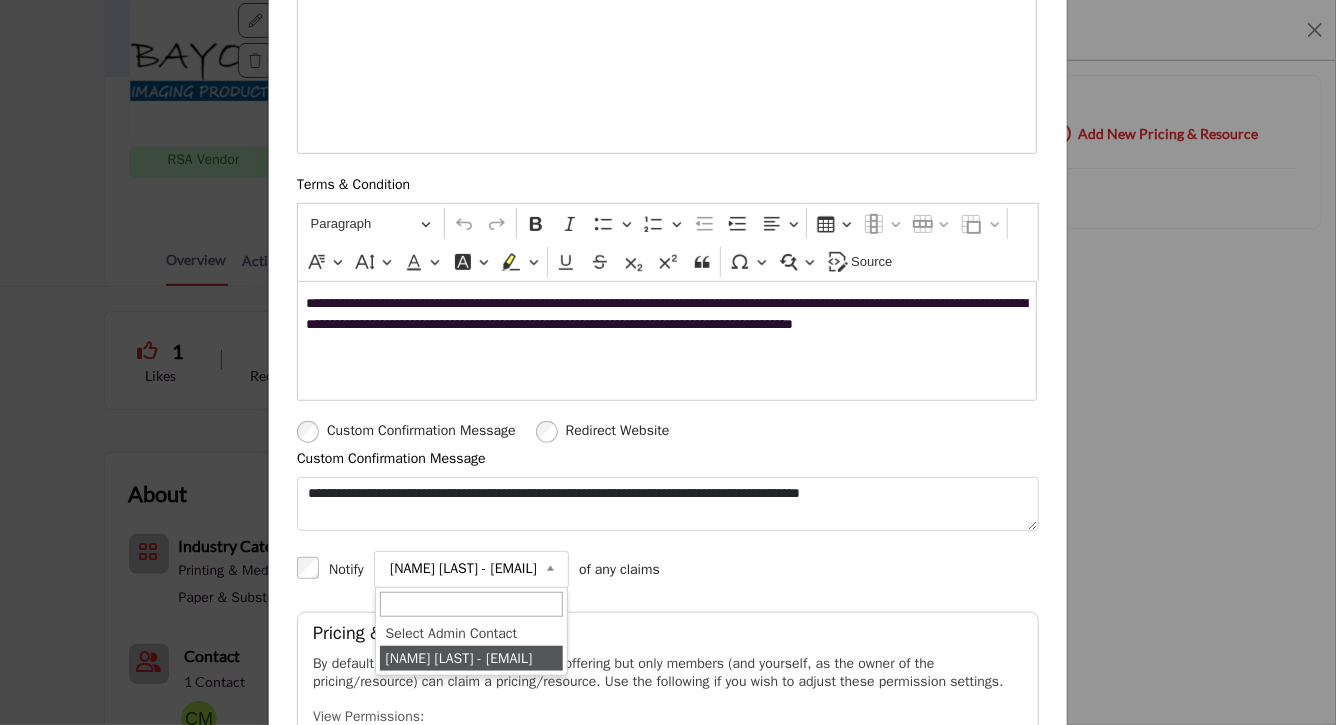 click on "Connie Maxwell - cmaxwell@bayouimaging.com
Select Admin Contact Connie Maxwell - cmaxwell@bayouimaging.com" at bounding box center (471, 570) 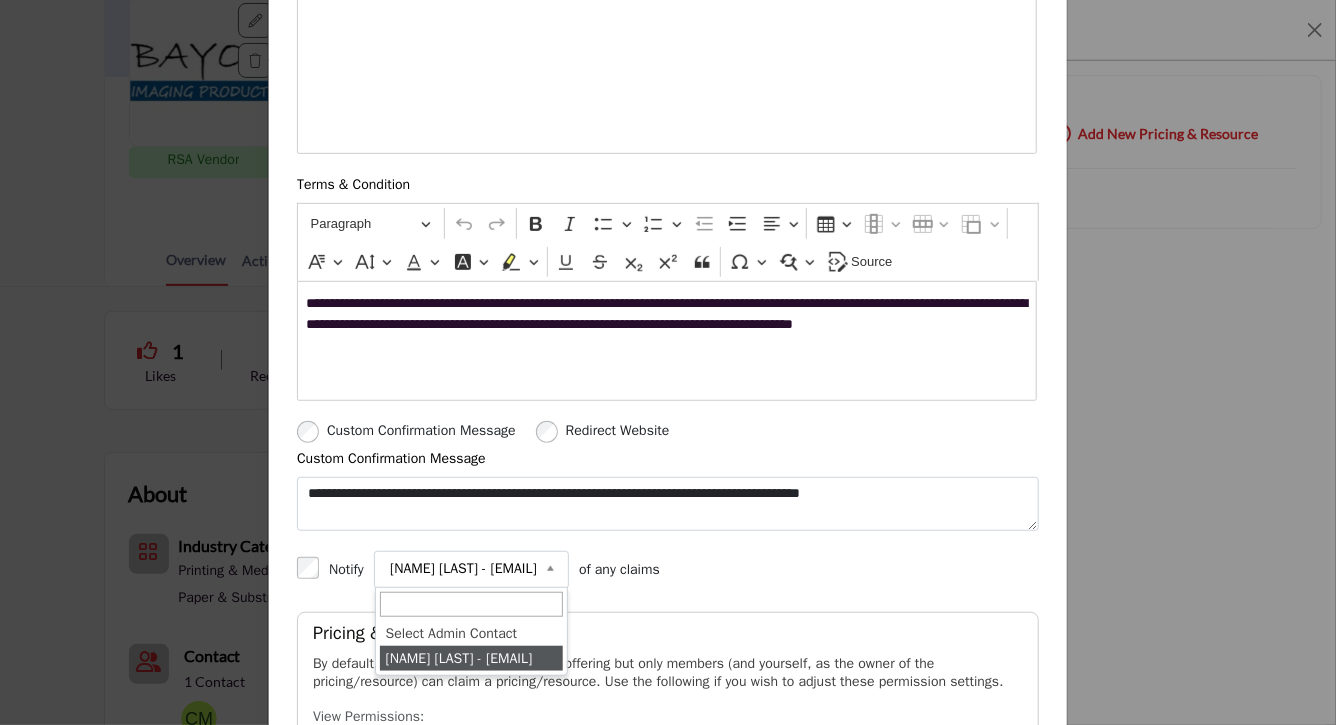 click on "**********" at bounding box center [668, 570] 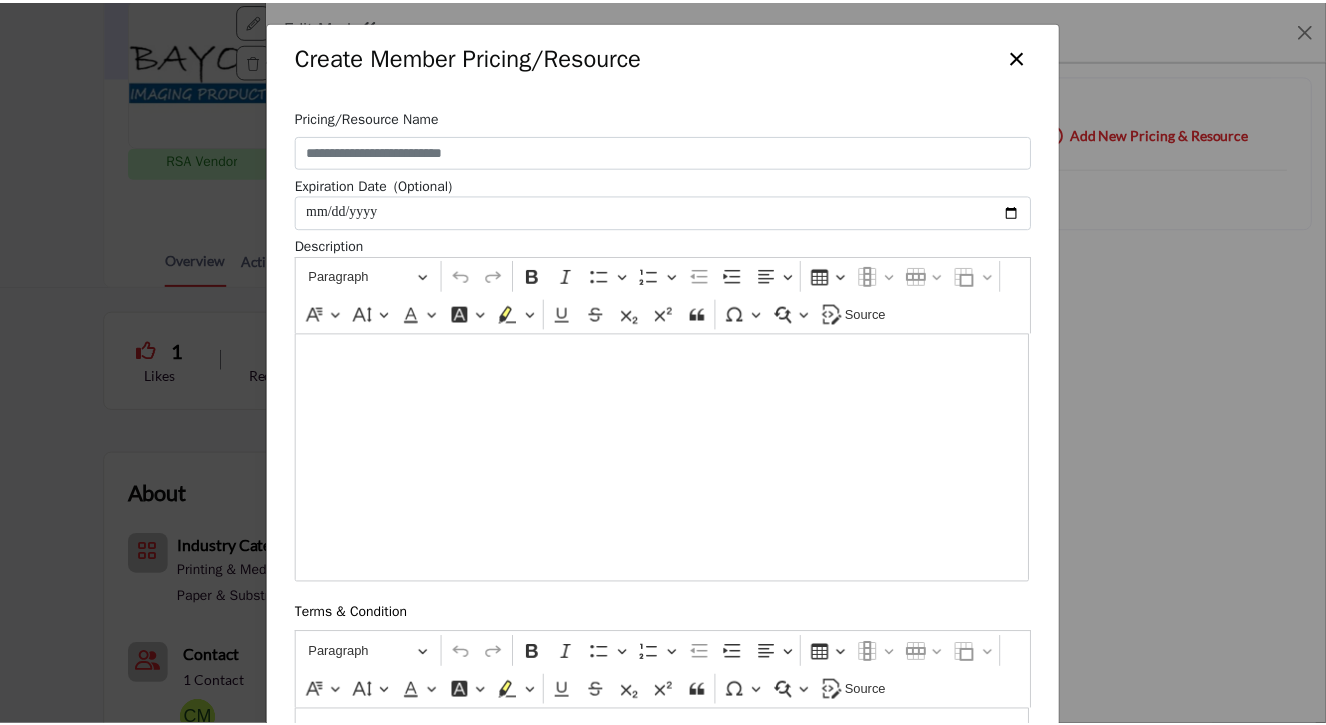 scroll, scrollTop: 0, scrollLeft: 0, axis: both 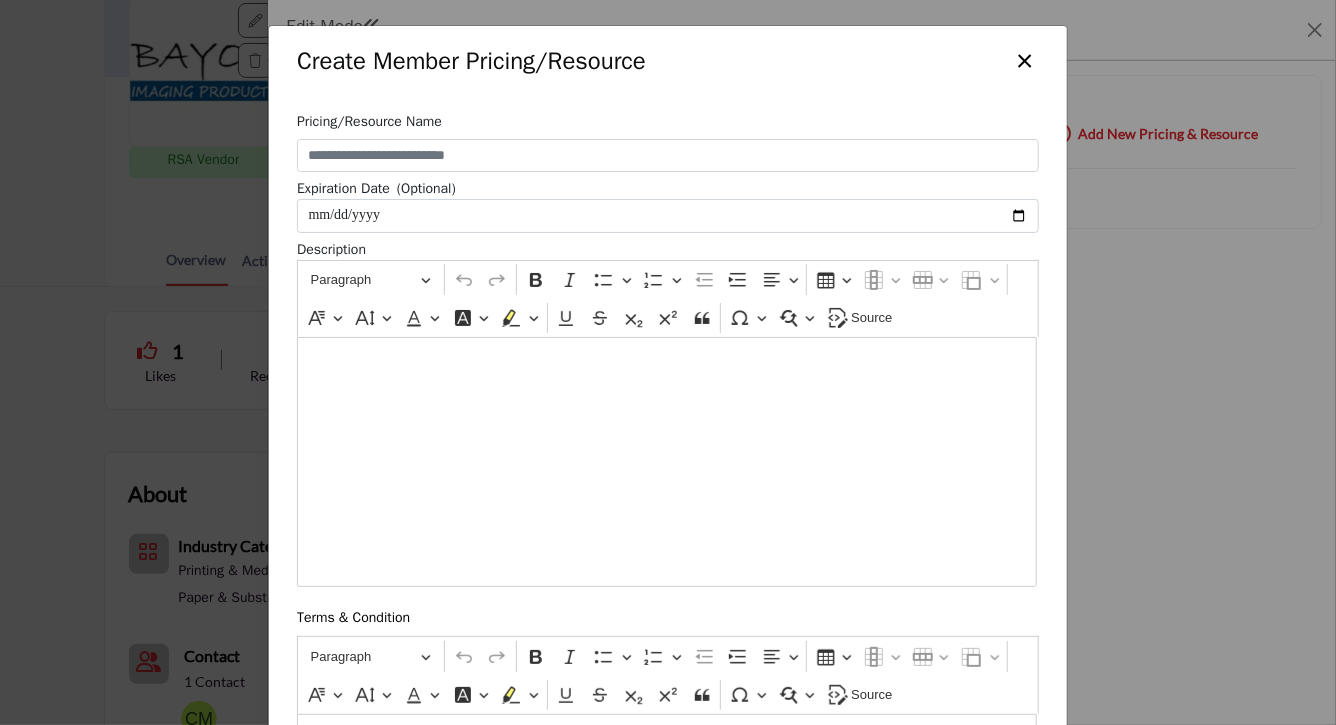 click on "×" at bounding box center [1024, 59] 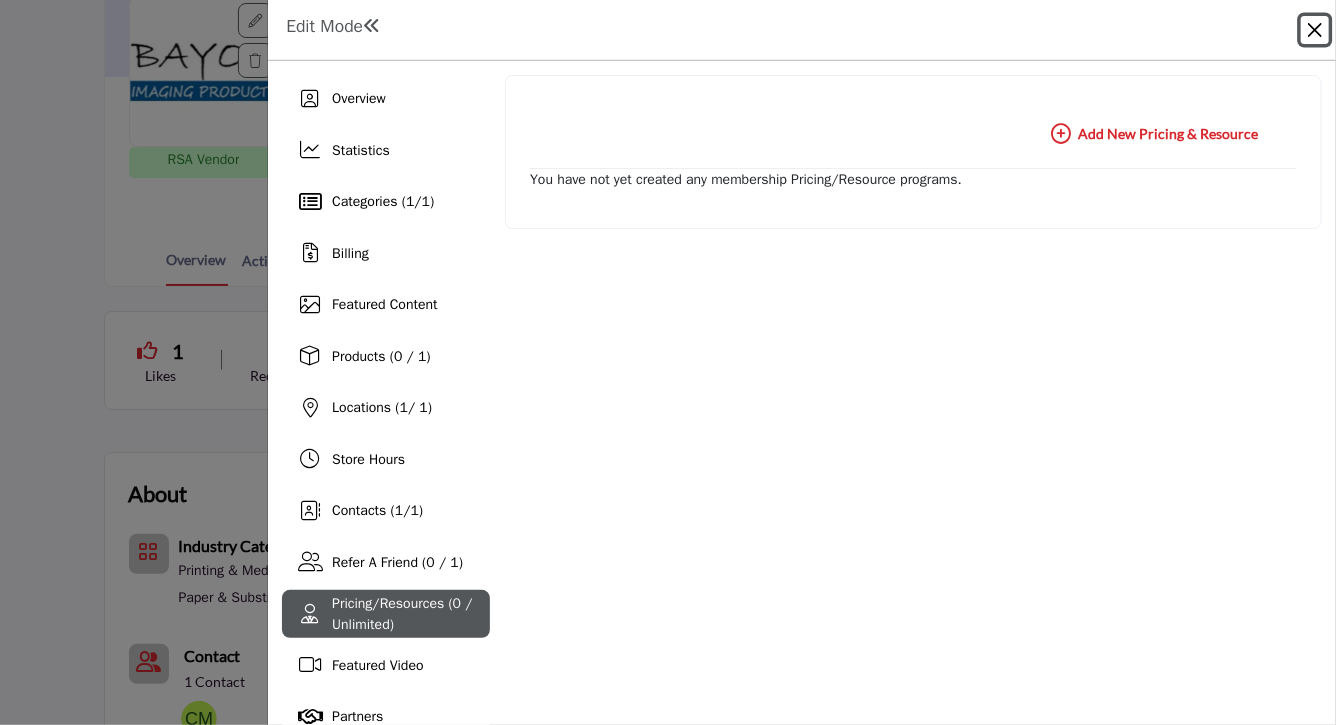 click at bounding box center [1315, 30] 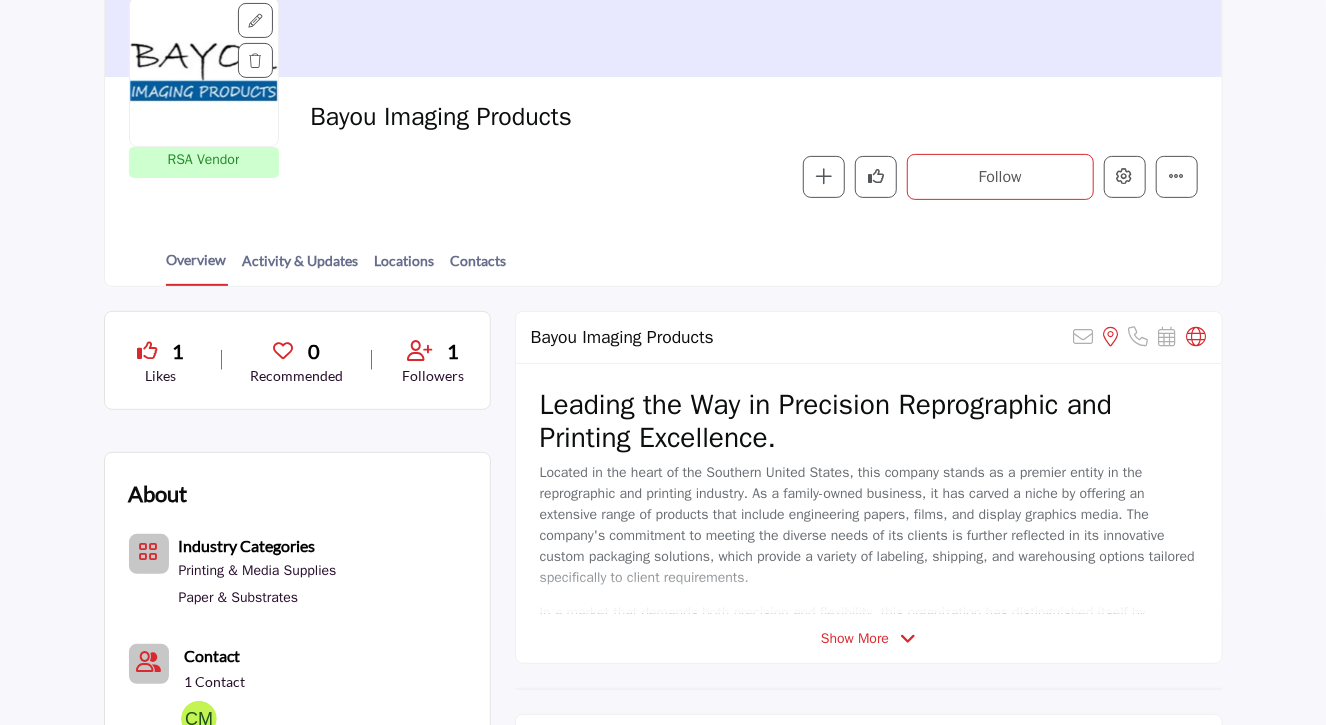 scroll, scrollTop: 0, scrollLeft: 0, axis: both 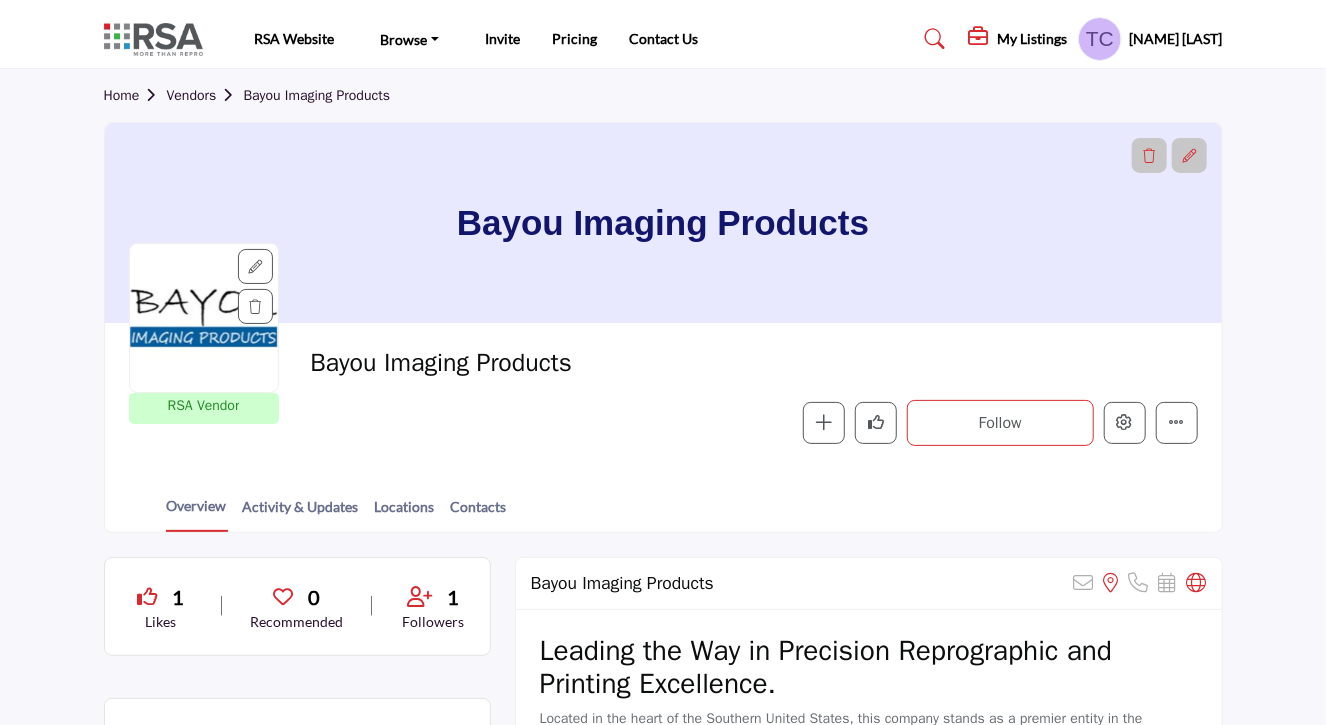 click on "Home
Vendors
Bayou Imaging Products" at bounding box center [663, 95] 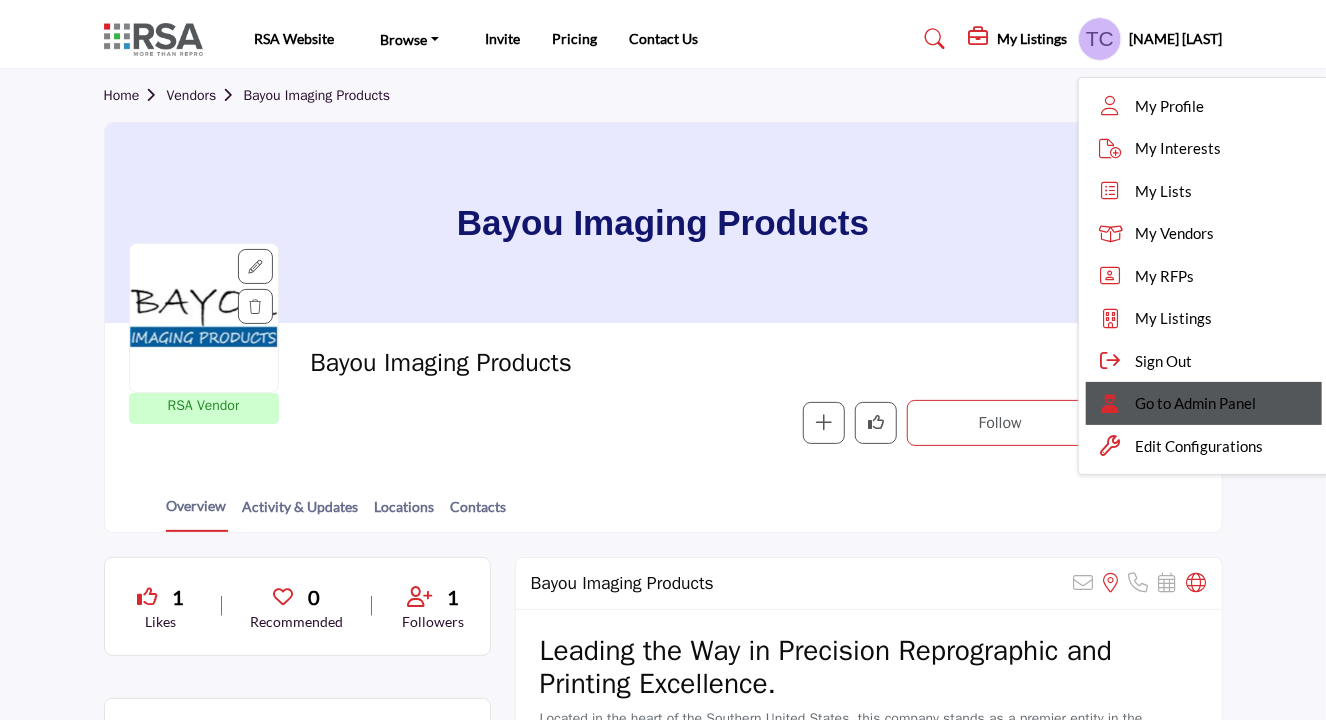 click on "Go to Admin Panel" at bounding box center (1196, 403) 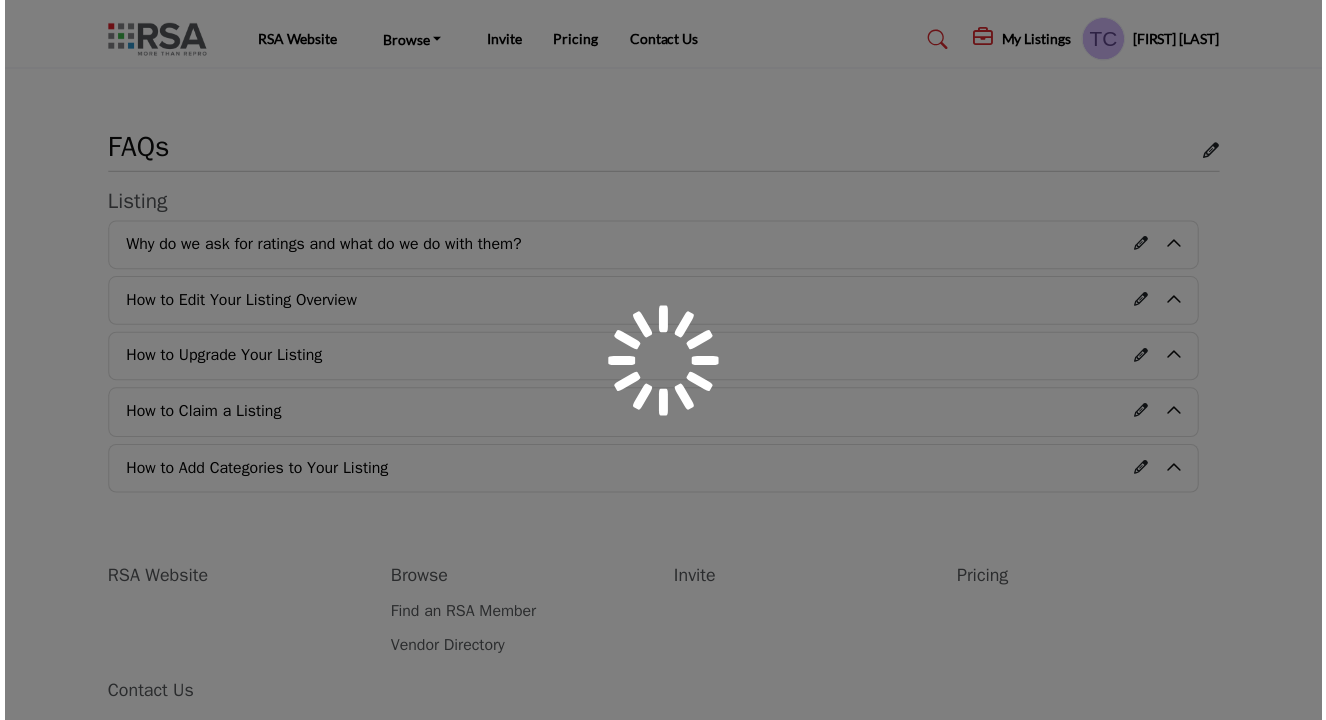scroll, scrollTop: 0, scrollLeft: 0, axis: both 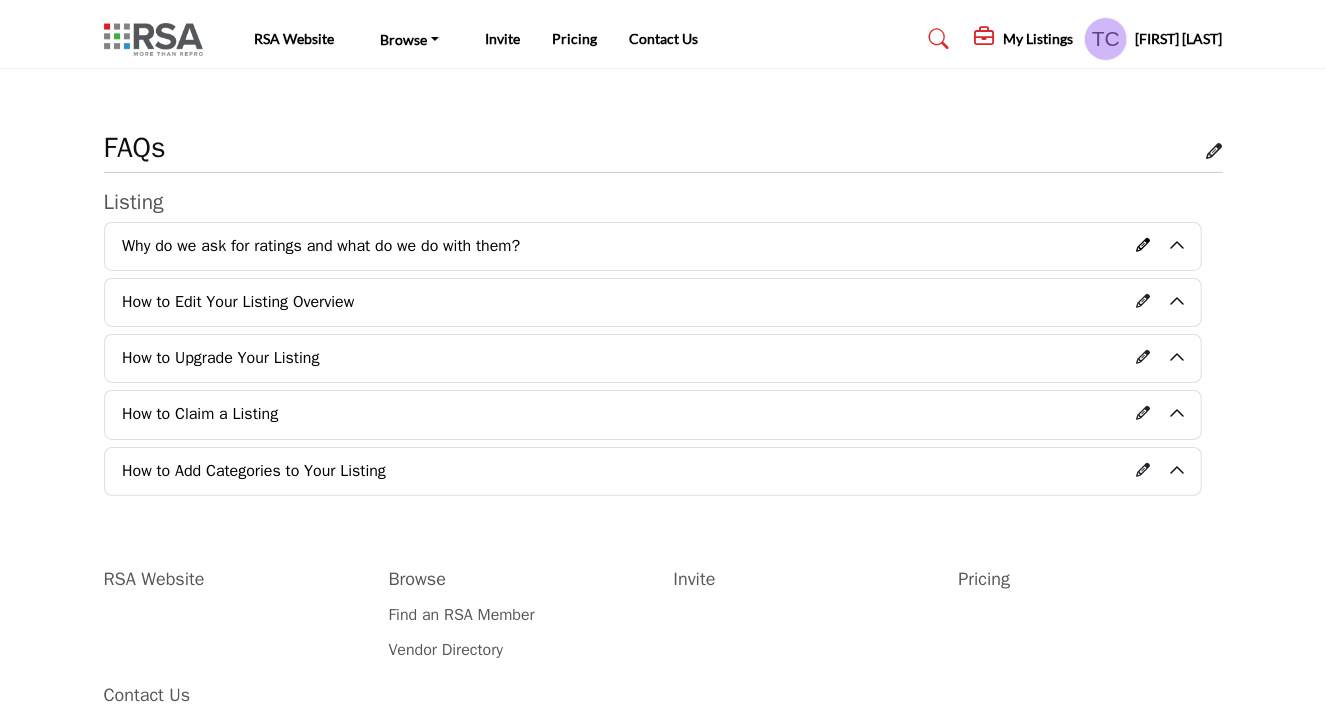 click at bounding box center (1144, 245) 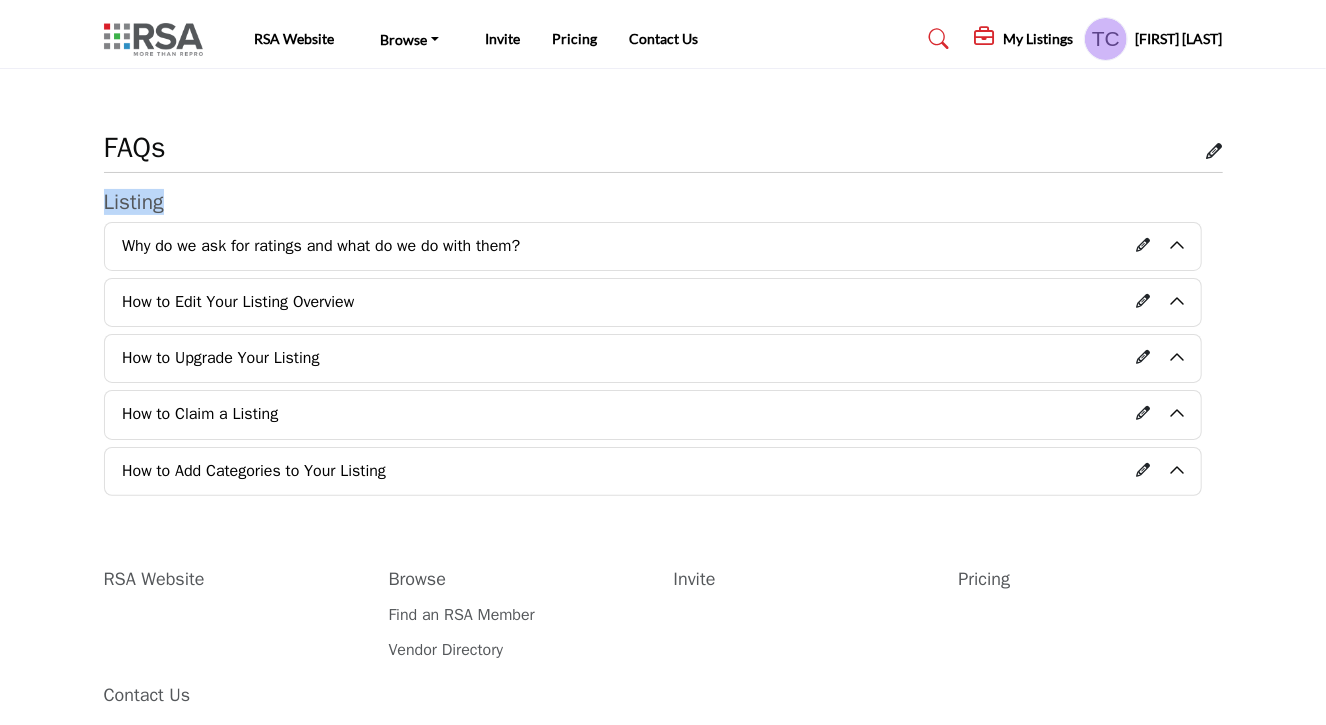 drag, startPoint x: 105, startPoint y: 199, endPoint x: 229, endPoint y: 205, distance: 124.14507 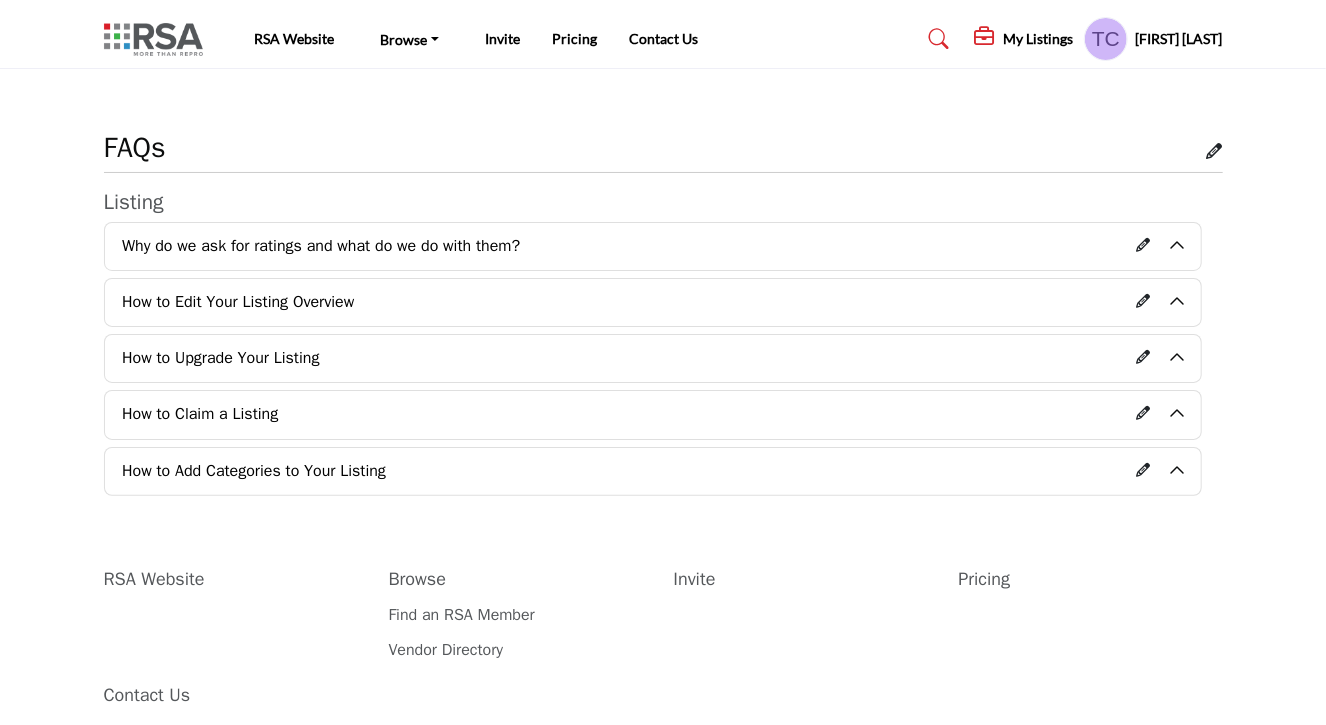 click on "FAQs" at bounding box center [663, 152] 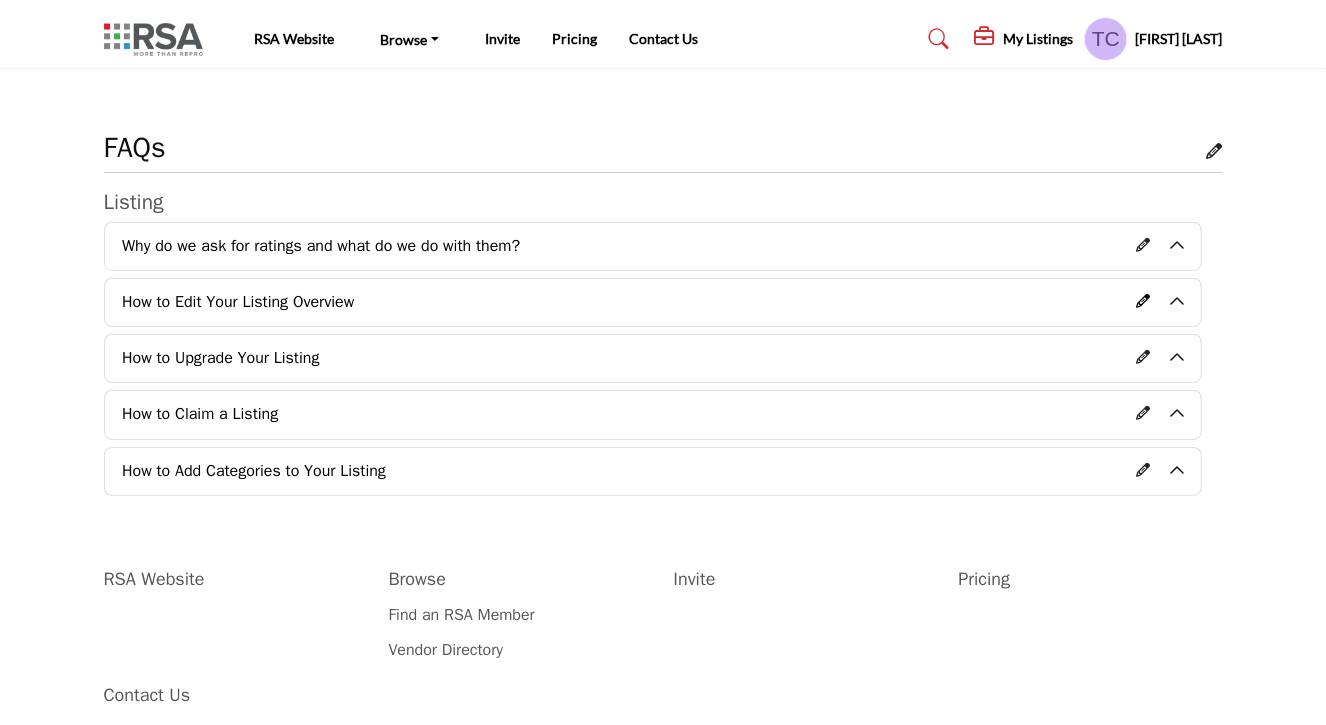 click at bounding box center [1144, 301] 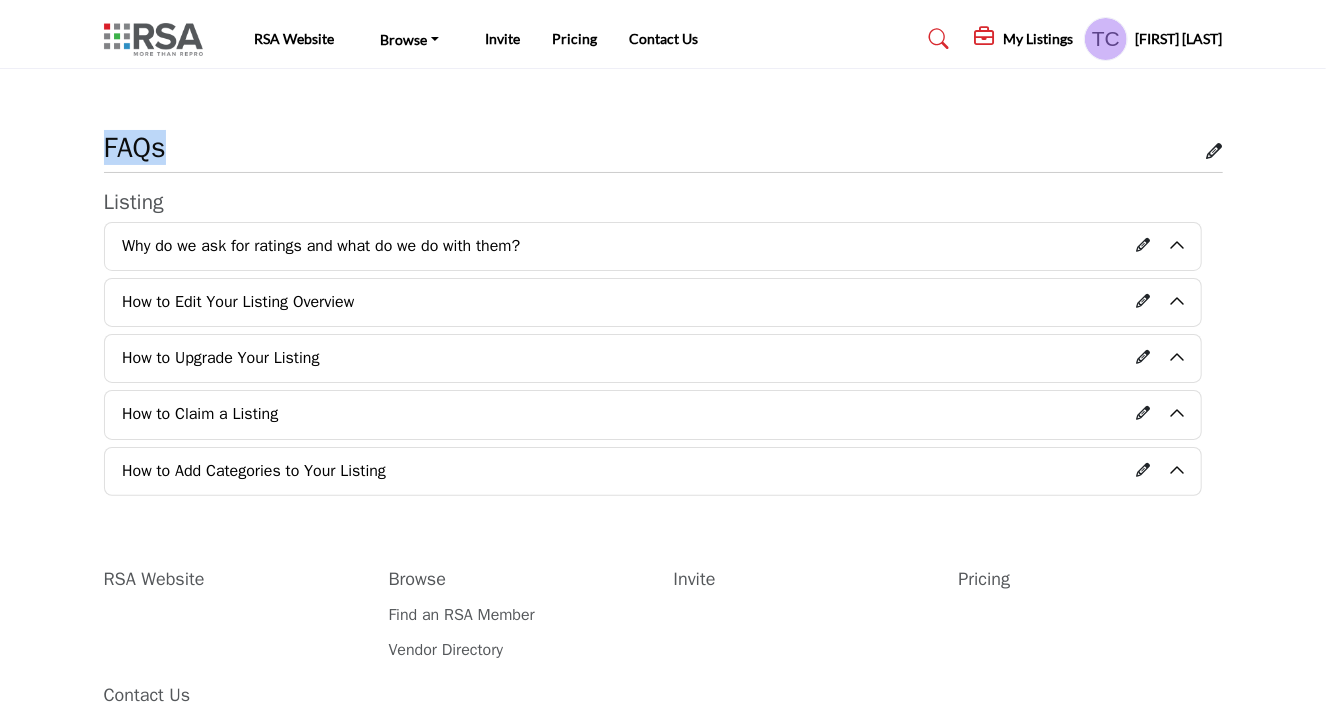 drag, startPoint x: 107, startPoint y: 145, endPoint x: 190, endPoint y: 145, distance: 83 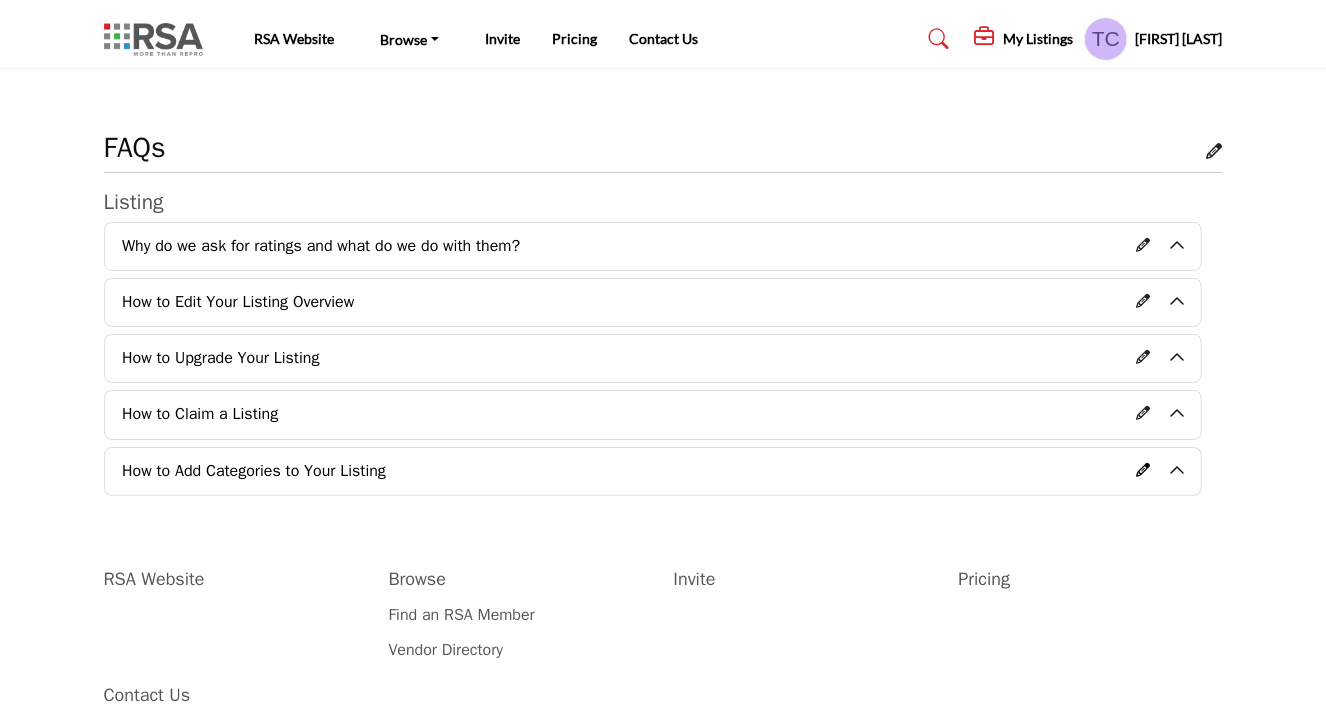 click at bounding box center (1144, 470) 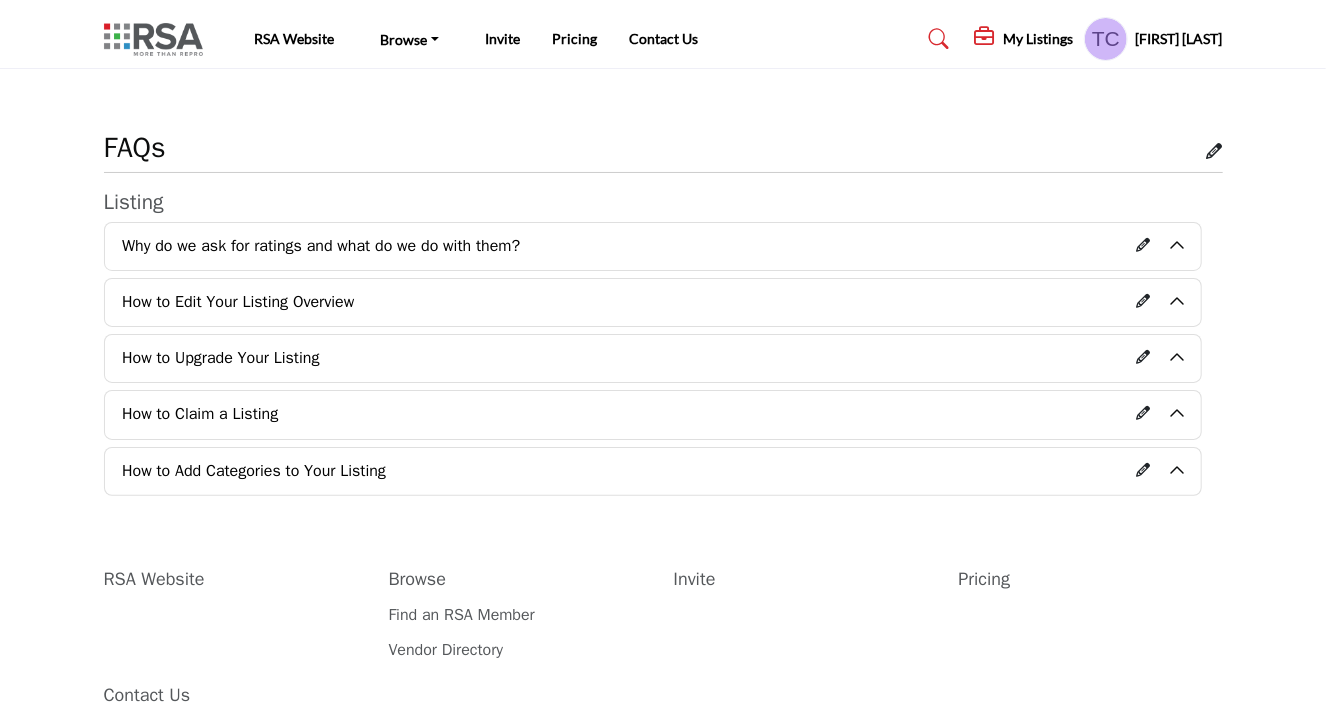 click on "How to Add Categories to Your Listing" at bounding box center [653, 471] 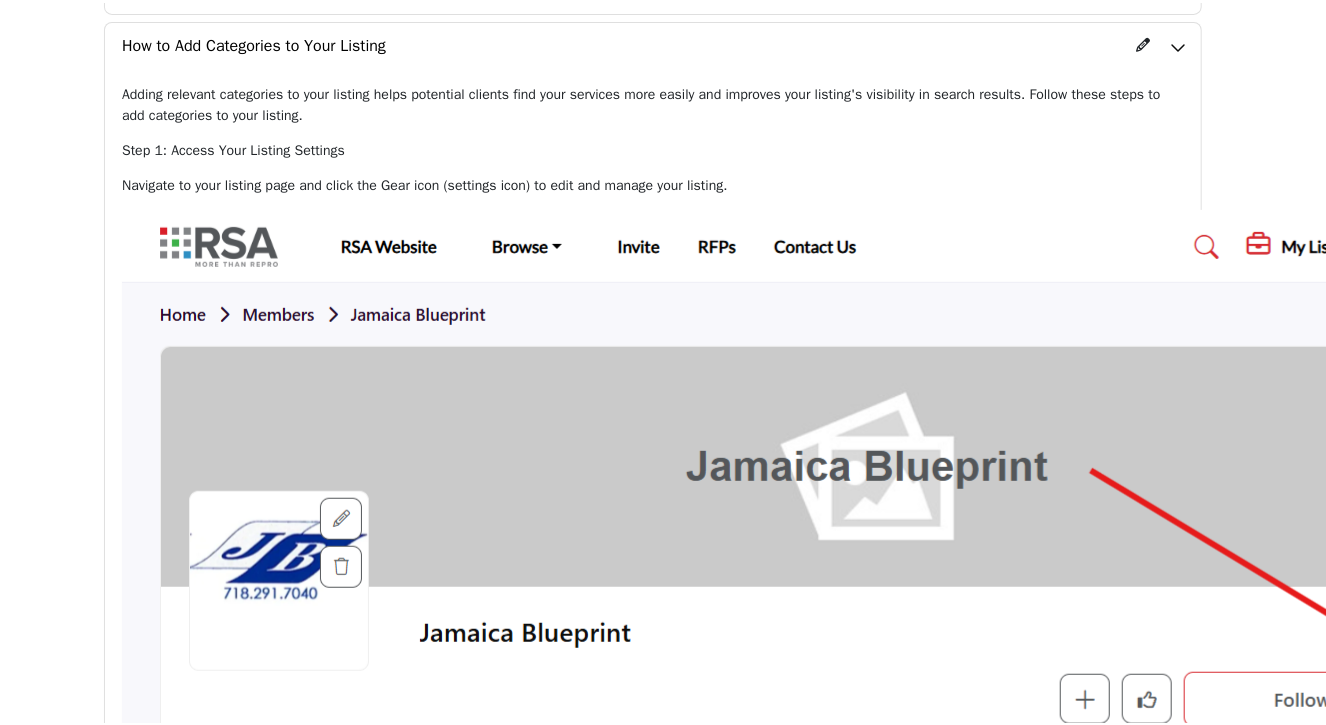 scroll, scrollTop: 299, scrollLeft: 0, axis: vertical 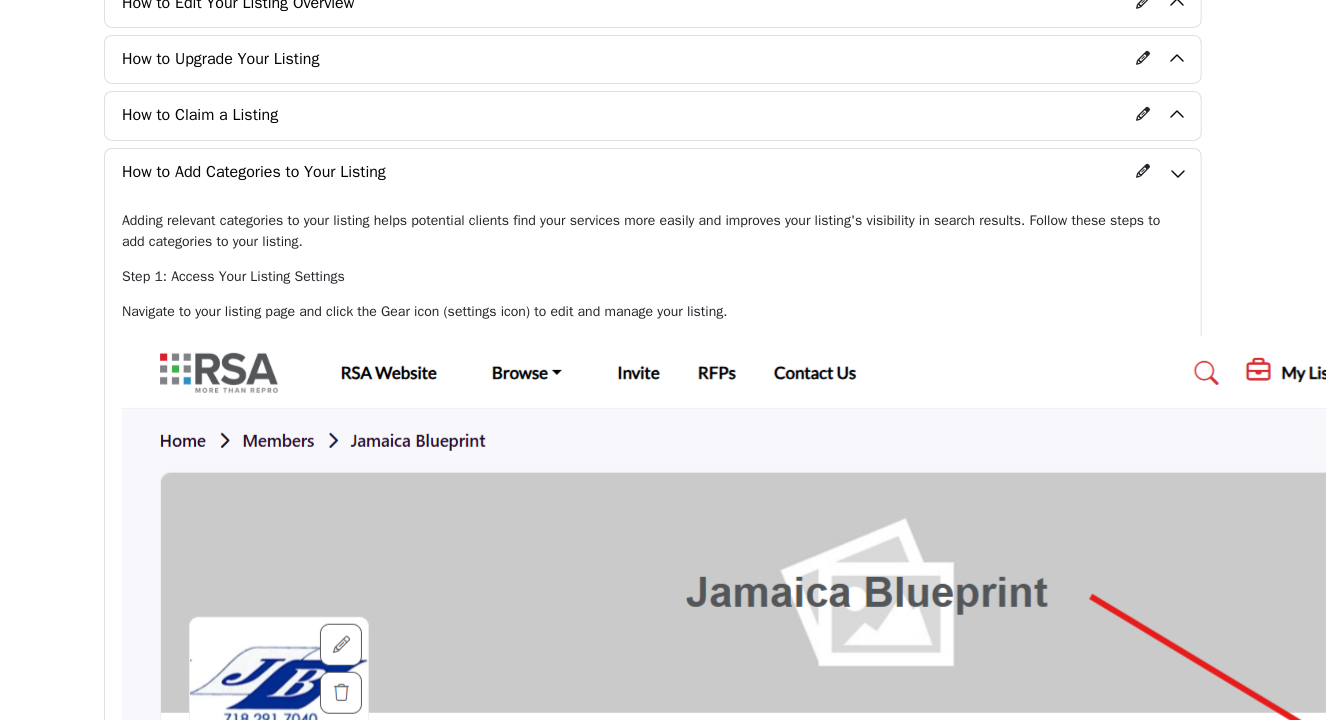 click on "How to Add Categories to Your Listing" at bounding box center (653, 172) 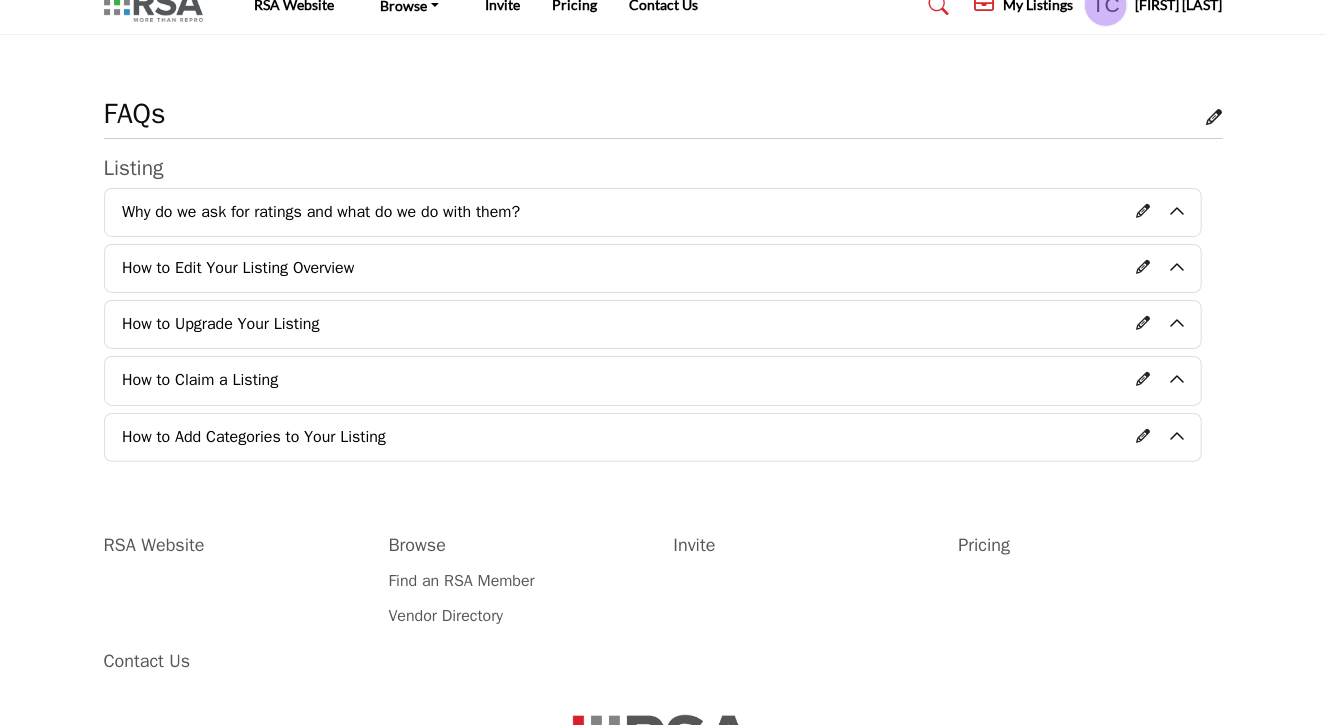 scroll, scrollTop: 14, scrollLeft: 0, axis: vertical 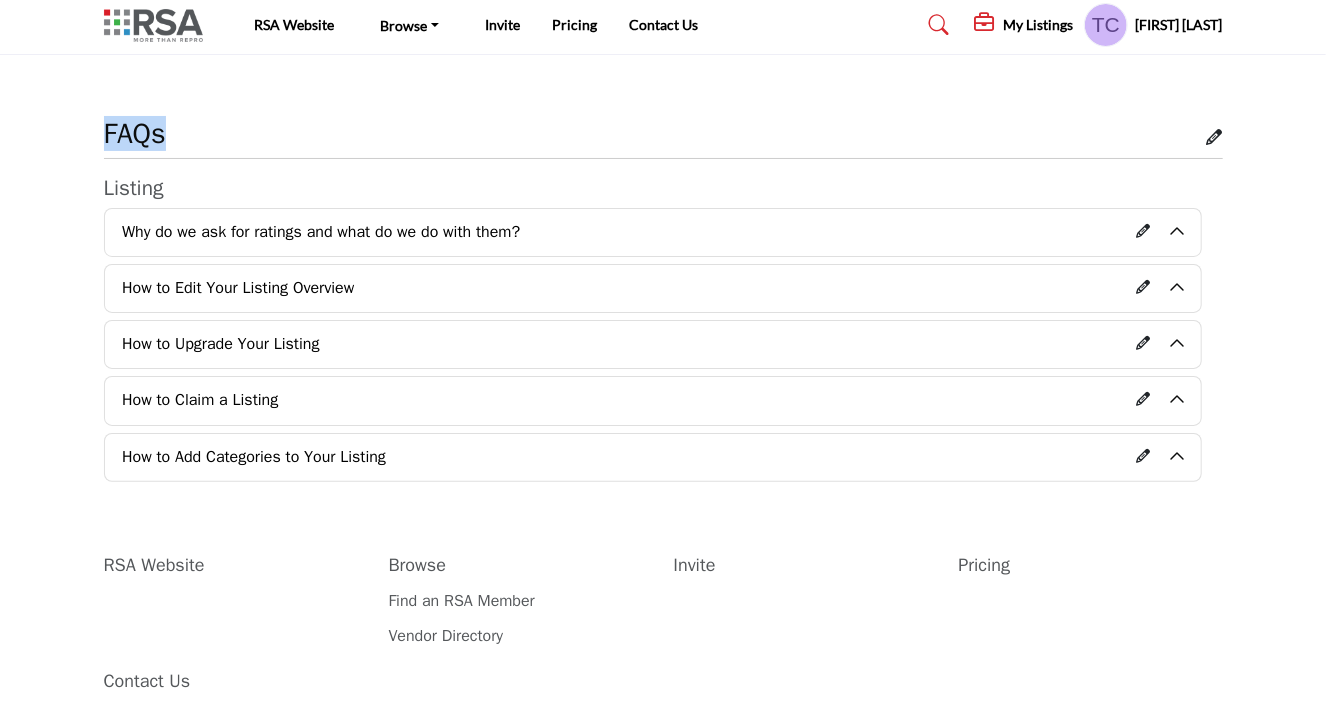 drag, startPoint x: 103, startPoint y: 127, endPoint x: 218, endPoint y: 139, distance: 115.62439 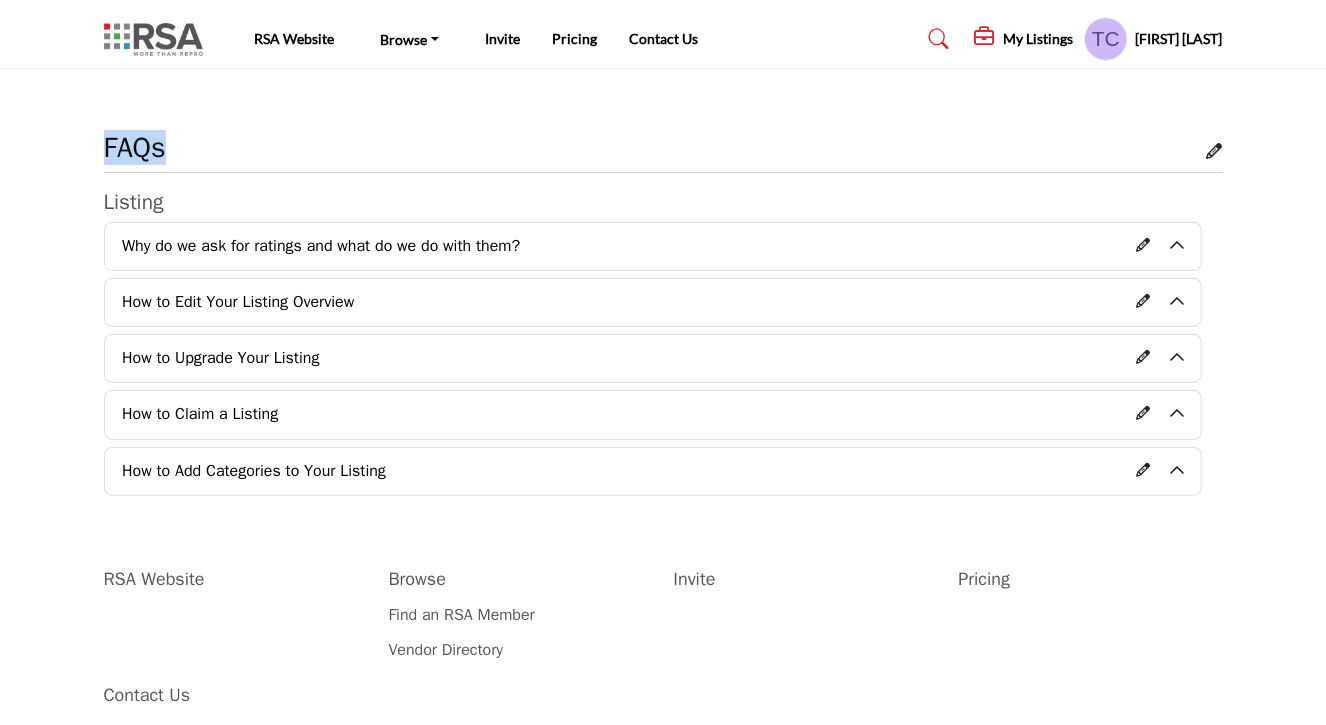 click at bounding box center (158, 39) 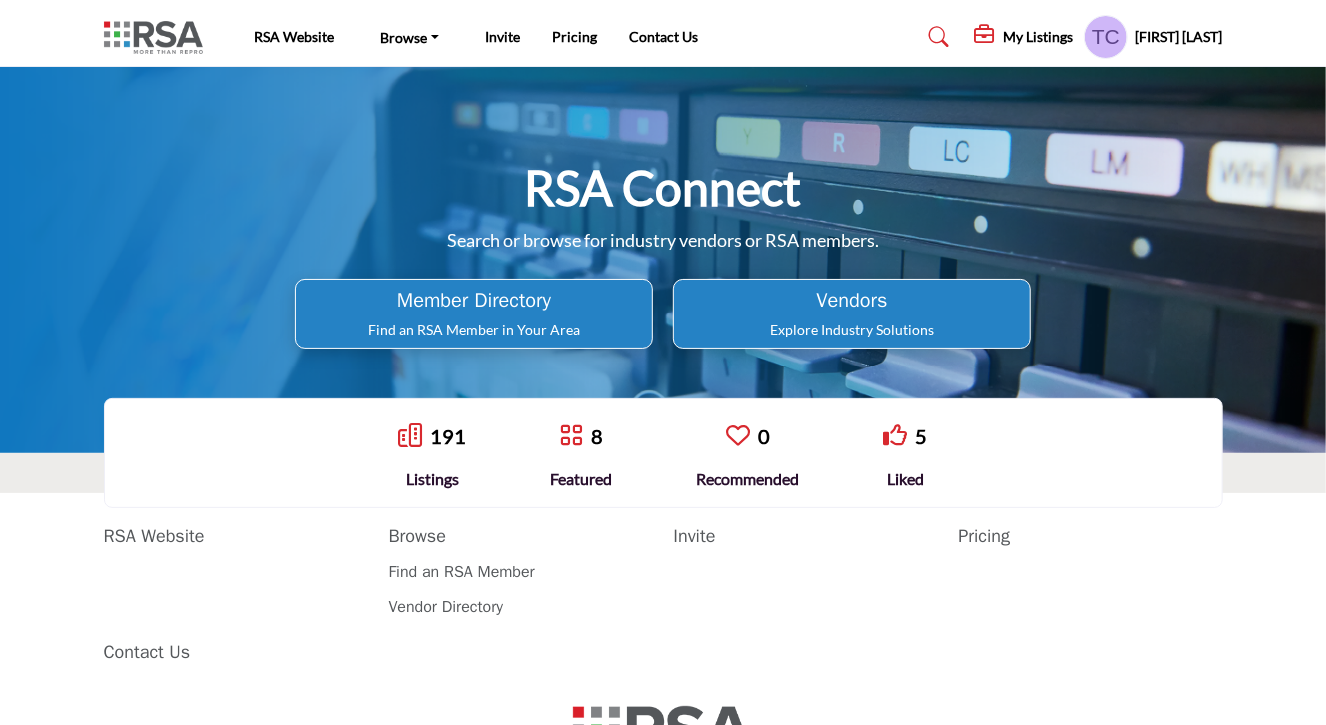 scroll, scrollTop: 0, scrollLeft: 0, axis: both 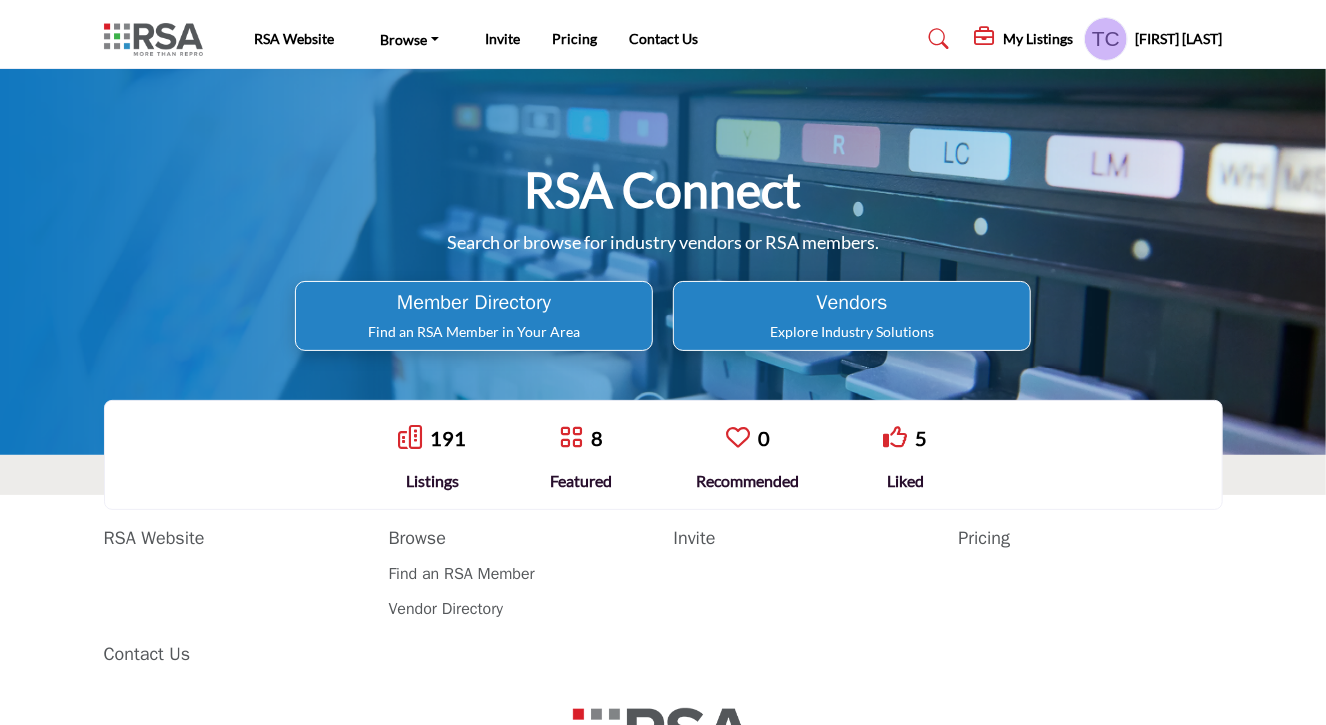 click at bounding box center [1106, 39] 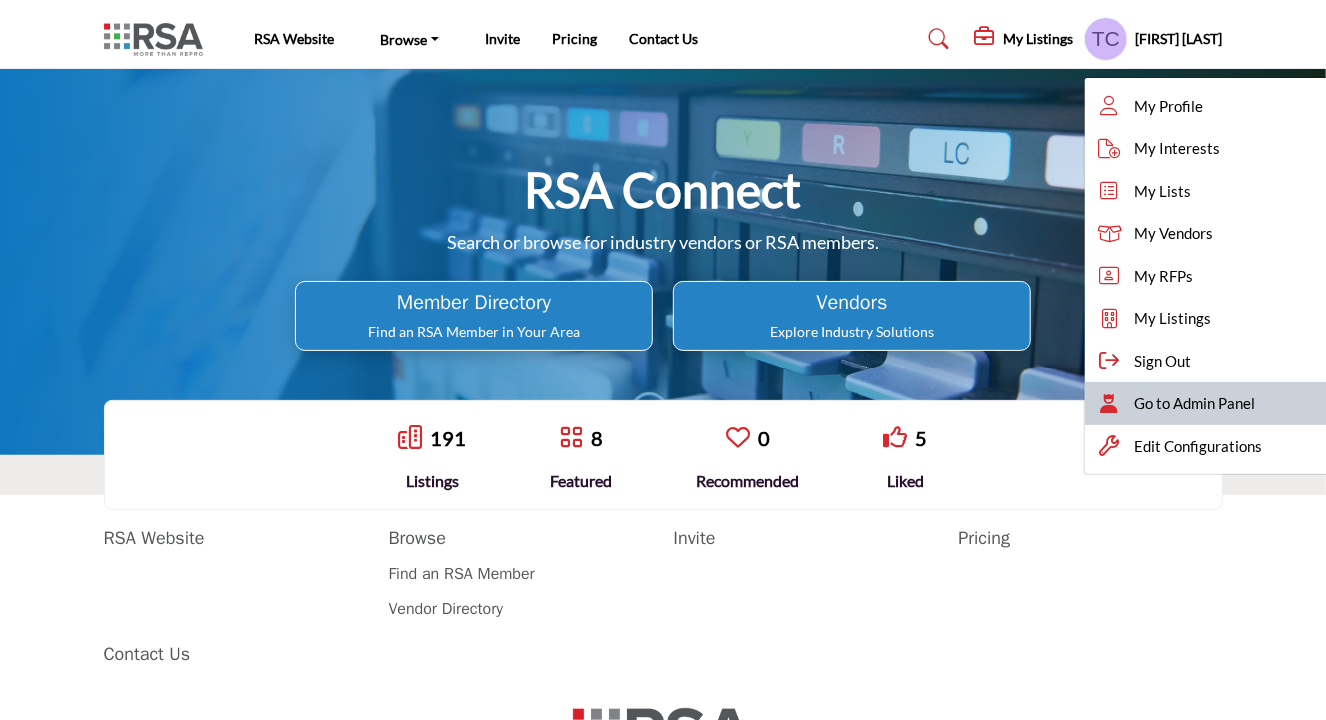click on "Go to Admin Panel" at bounding box center (1195, 403) 